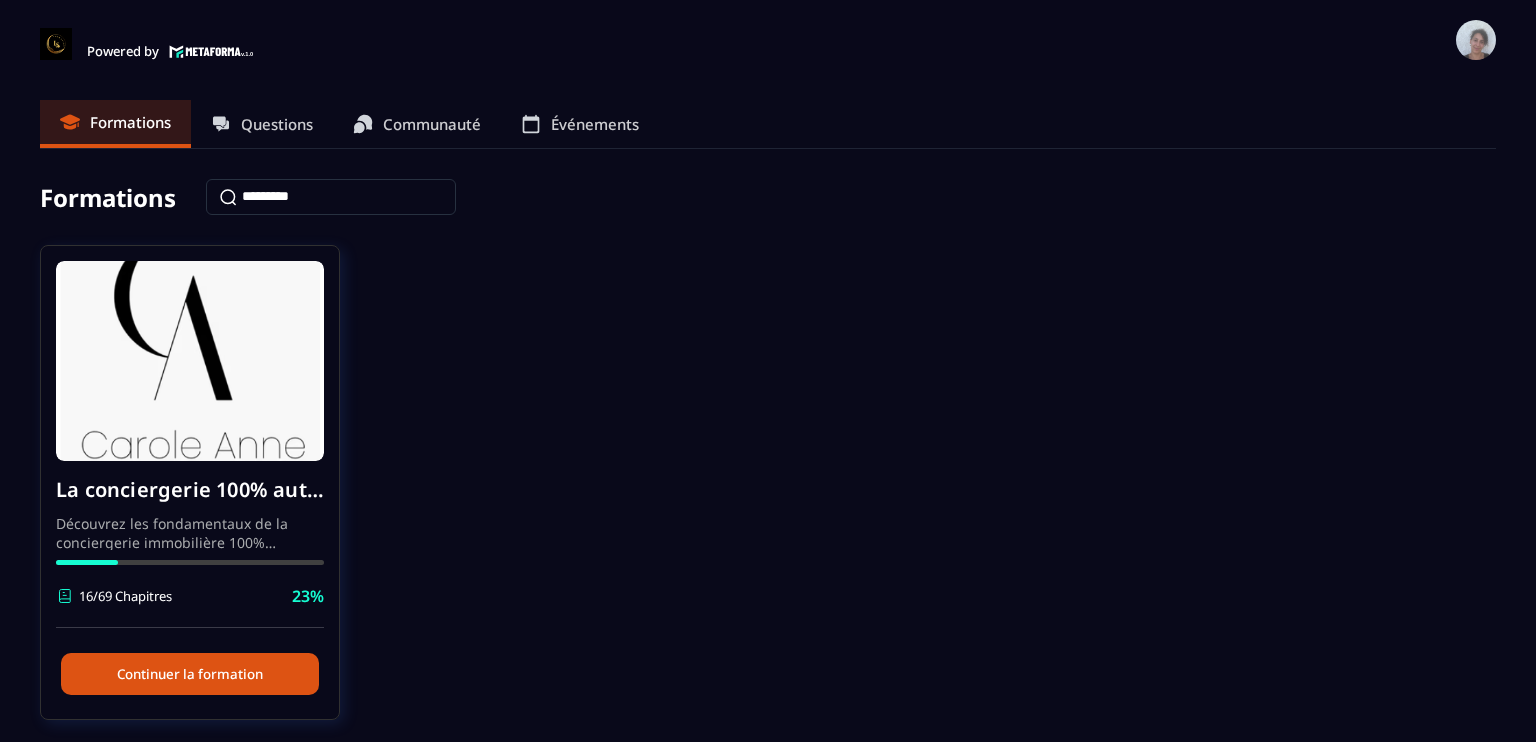 scroll, scrollTop: 0, scrollLeft: 0, axis: both 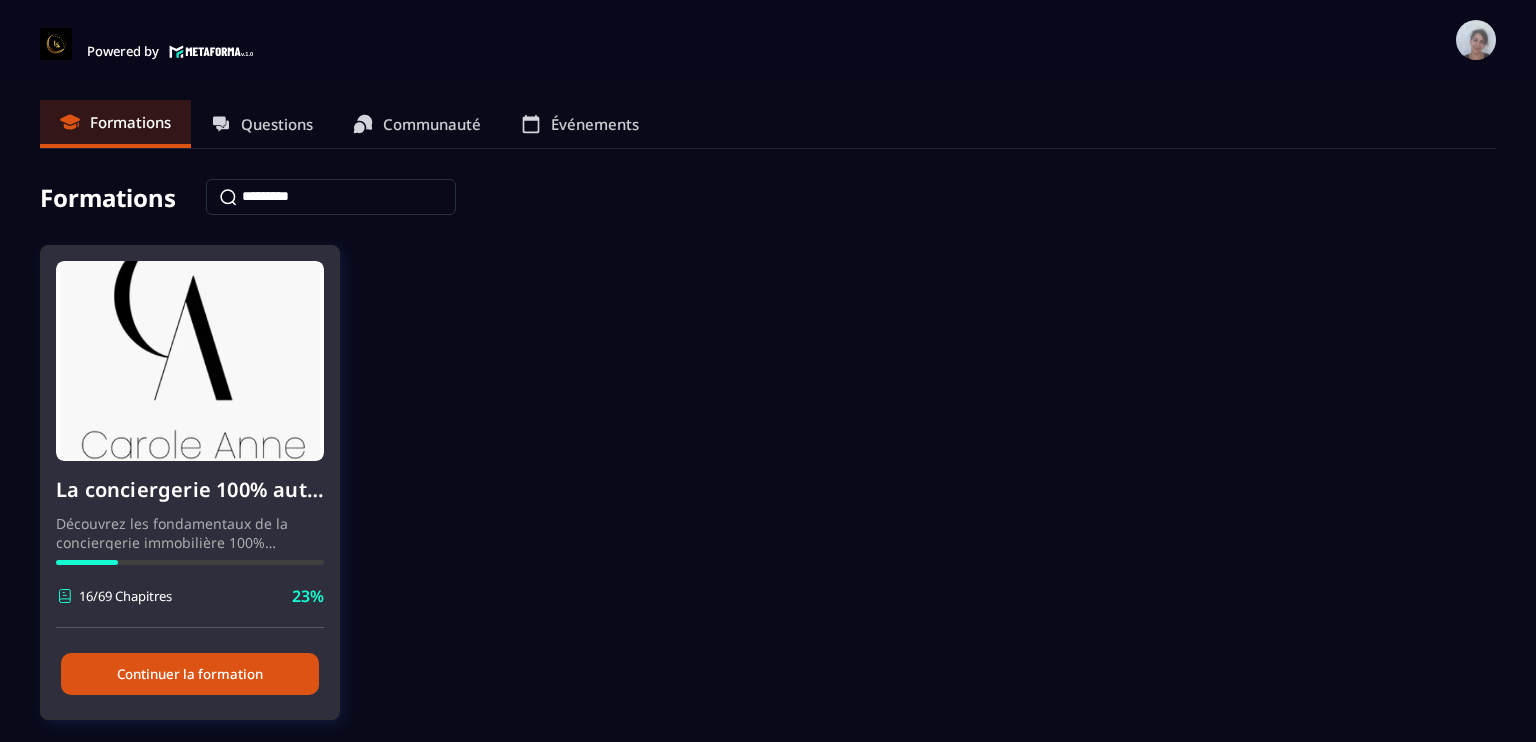 click on "Continuer la formation" at bounding box center [190, 674] 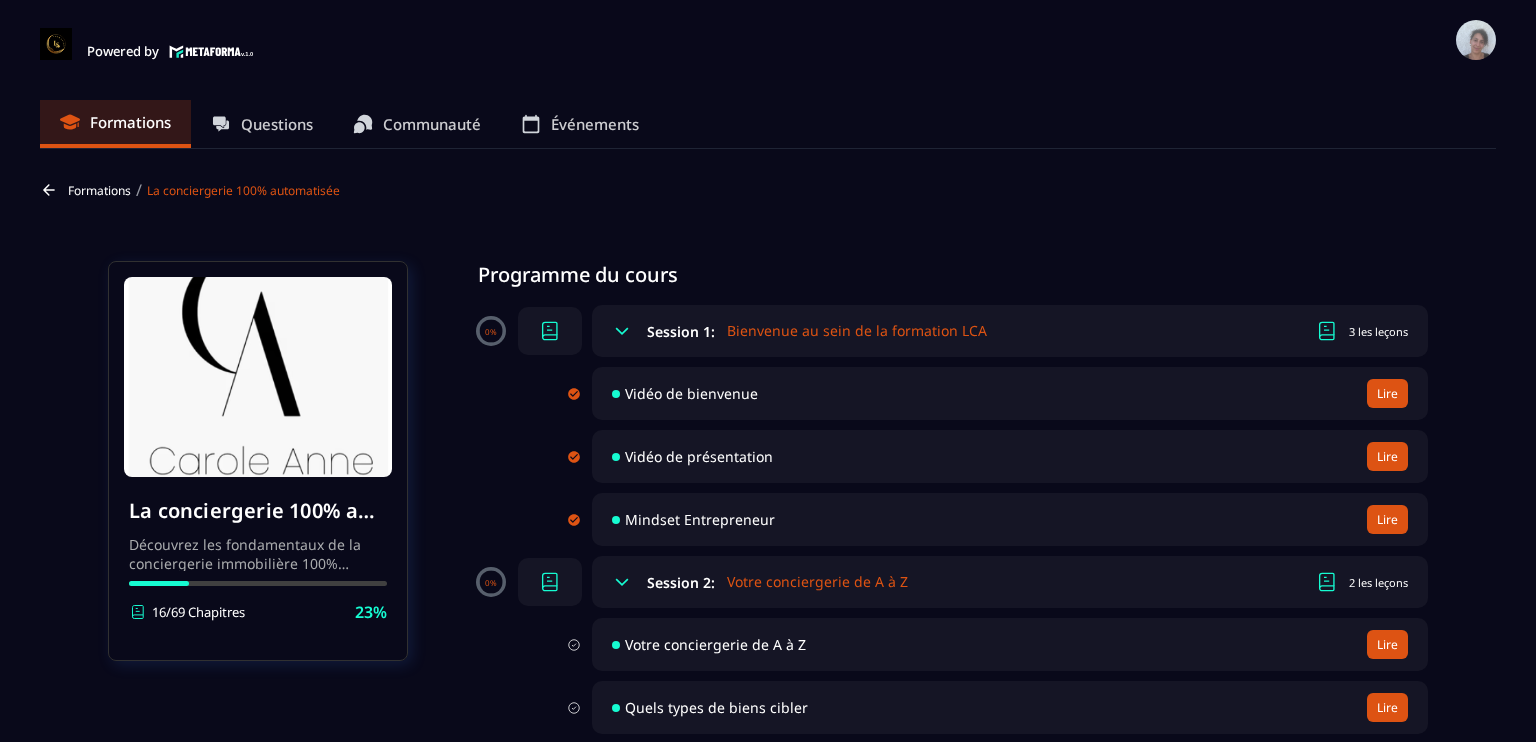 click on "Formations Questions Communauté Événements Formations / La conciergerie 100% automatisée La conciergerie 100% automatisée Découvrez les fondamentaux de la conciergerie immobilière 100% automatisée.
Cette formation est conçue pour vous permettre de lancer et maîtriser votre activité de conciergerie en toute simplicité.
Vous apprendrez :
✅ Les bases essentielles de la conciergerie pour démarrer sereinement.
✅ Les outils incontournables pour gérer vos clients et vos biens de manière efficace.
✅ L'automatisation des tâches répétitives pour gagner un maximum de temps au quotidien.
Objectif : Vous fournir toutes les clés pour créer une activité rentable et automatisée, tout en gardant du temps pour vous. 16/69 Chapitres 23%  Programme du cours 0% Session 1:  Bienvenue au sein de la formation LCA 3 les leçons Vidéo de bienvenue Lire Vidéo de présentation Lire Mindset Entrepreneur Lire 0% Session 2:  Votre conciergerie de A à Z 2 les leçons Votre conciergerie de A à Z [GEOGRAPHIC_DATA]" 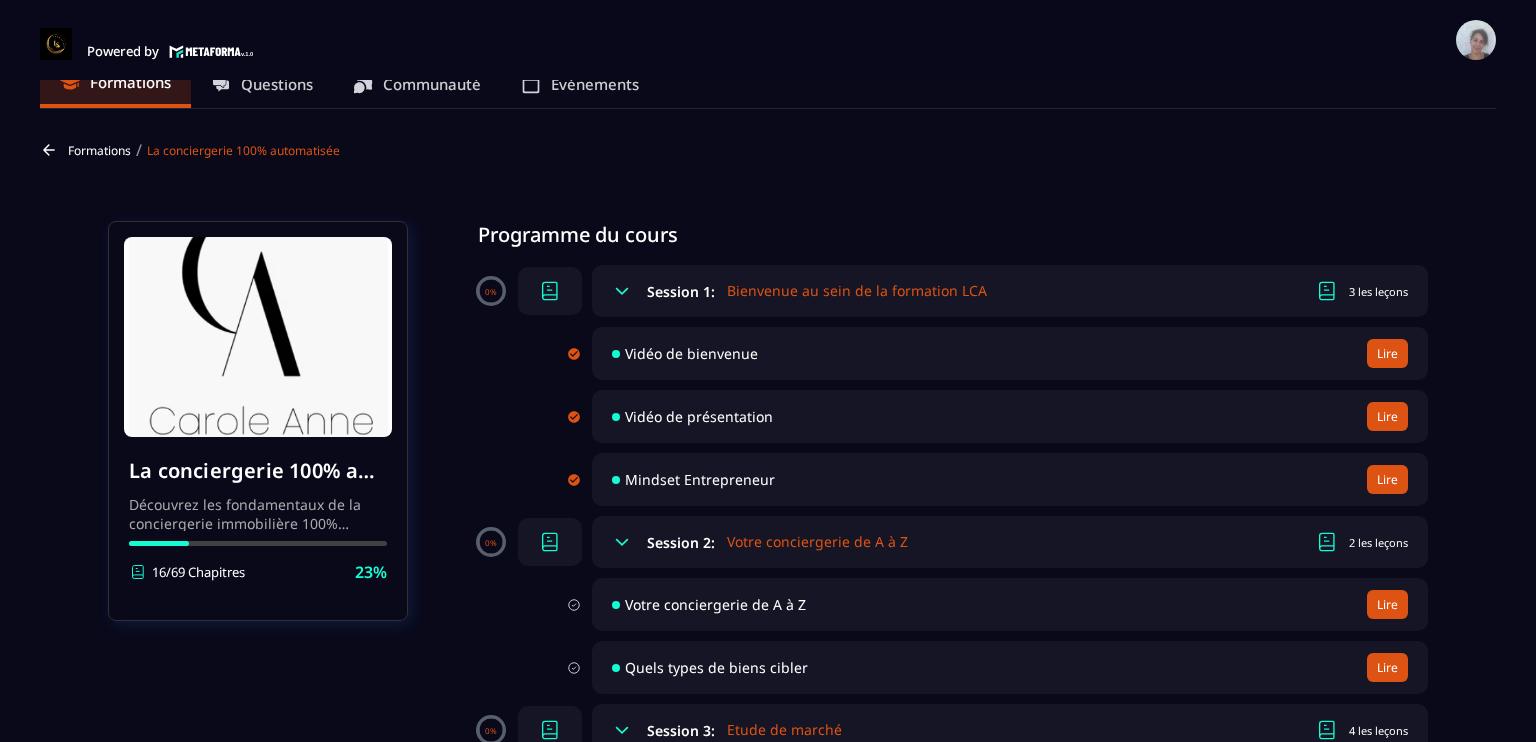 click on "Formations Questions Communauté Événements Formations / La conciergerie 100% automatisée La conciergerie 100% automatisée Découvrez les fondamentaux de la conciergerie immobilière 100% automatisée.
Cette formation est conçue pour vous permettre de lancer et maîtriser votre activité de conciergerie en toute simplicité.
Vous apprendrez :
✅ Les bases essentielles de la conciergerie pour démarrer sereinement.
✅ Les outils incontournables pour gérer vos clients et vos biens de manière efficace.
✅ L'automatisation des tâches répétitives pour gagner un maximum de temps au quotidien.
Objectif : Vous fournir toutes les clés pour créer une activité rentable et automatisée, tout en gardant du temps pour vous. 16/69 Chapitres 23%  Programme du cours 0% Session 1:  Bienvenue au sein de la formation LCA 3 les leçons Vidéo de bienvenue Lire Vidéo de présentation Lire Mindset Entrepreneur Lire 0% Session 2:  Votre conciergerie de A à Z 2 les leçons Votre conciergerie de A à Z [GEOGRAPHIC_DATA]" 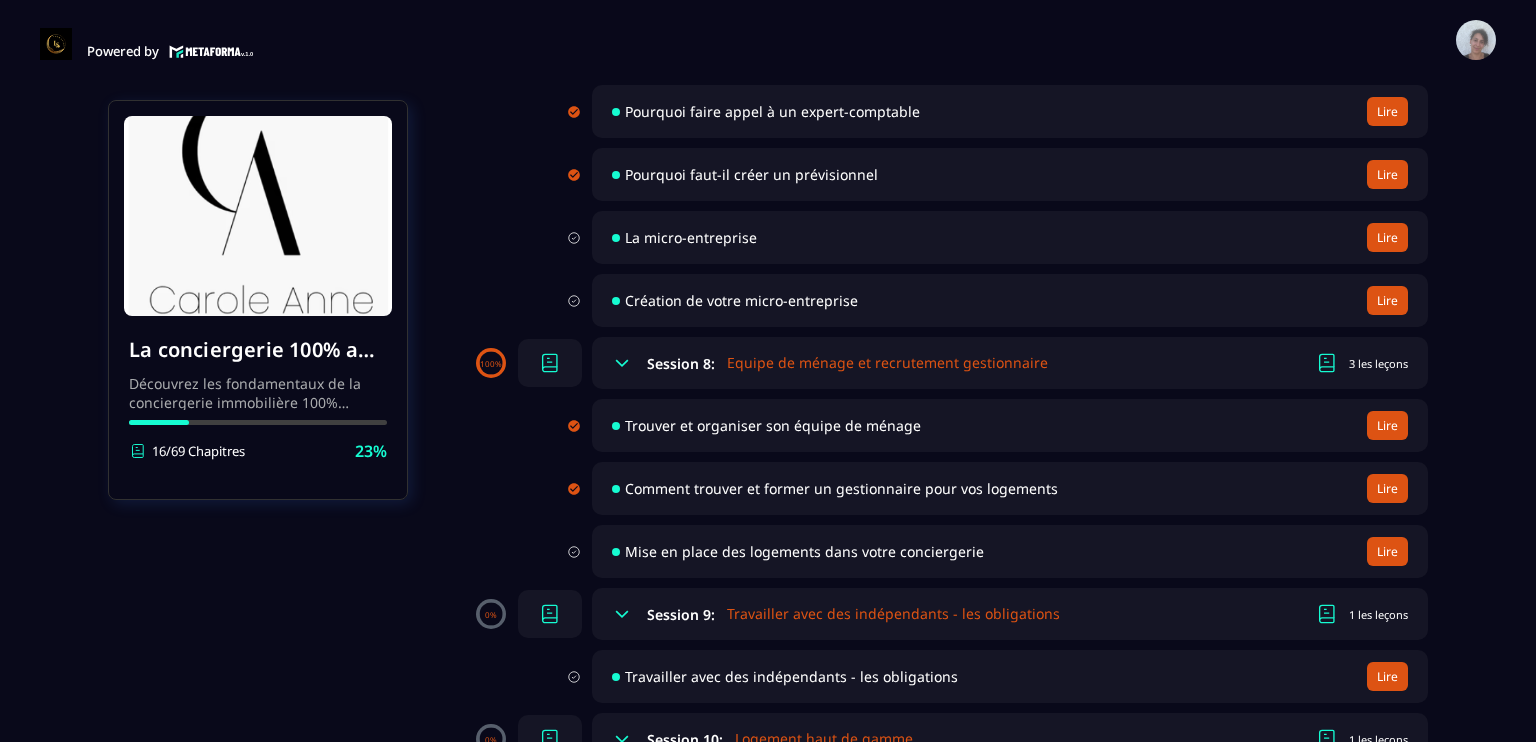 scroll, scrollTop: 1600, scrollLeft: 0, axis: vertical 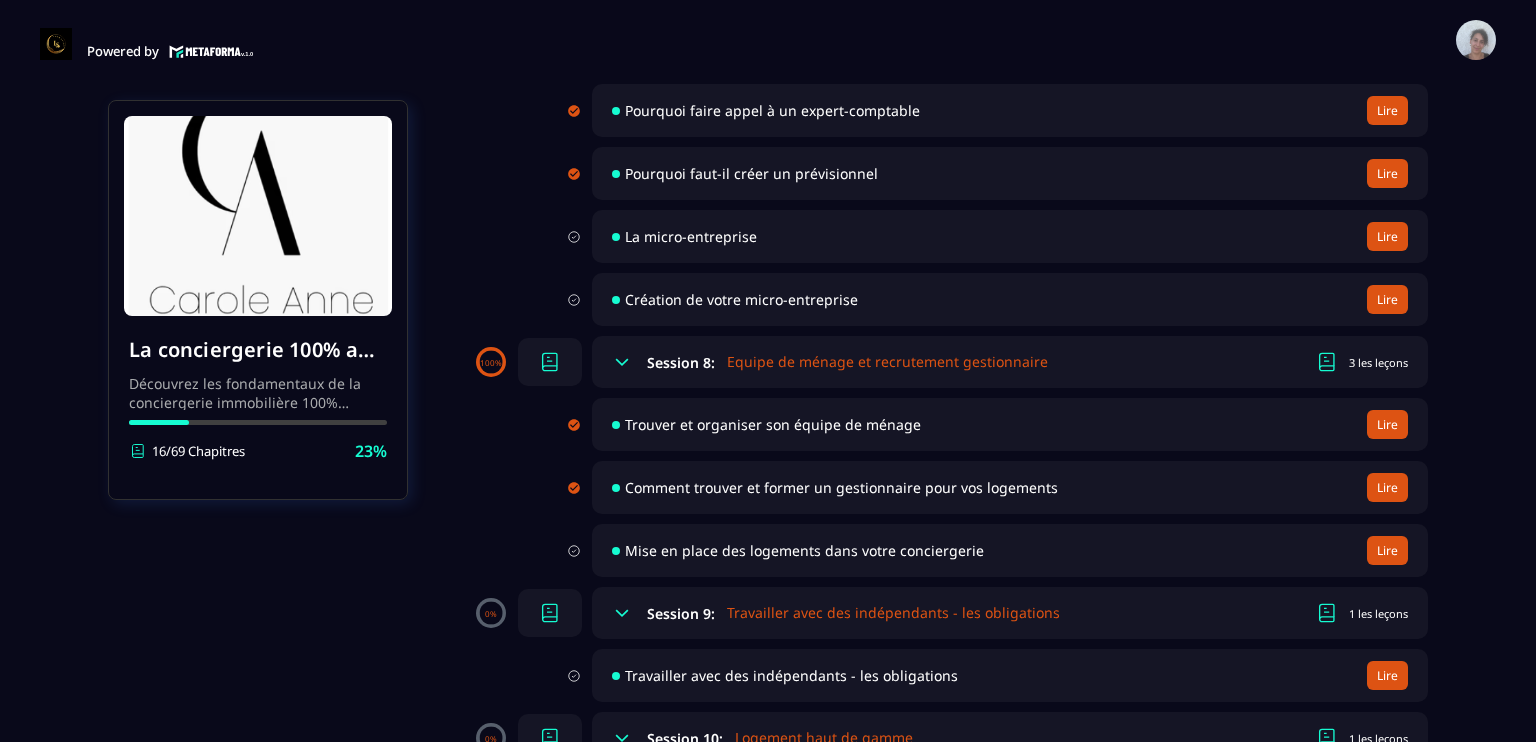 click on "Lire" at bounding box center [1387, 550] 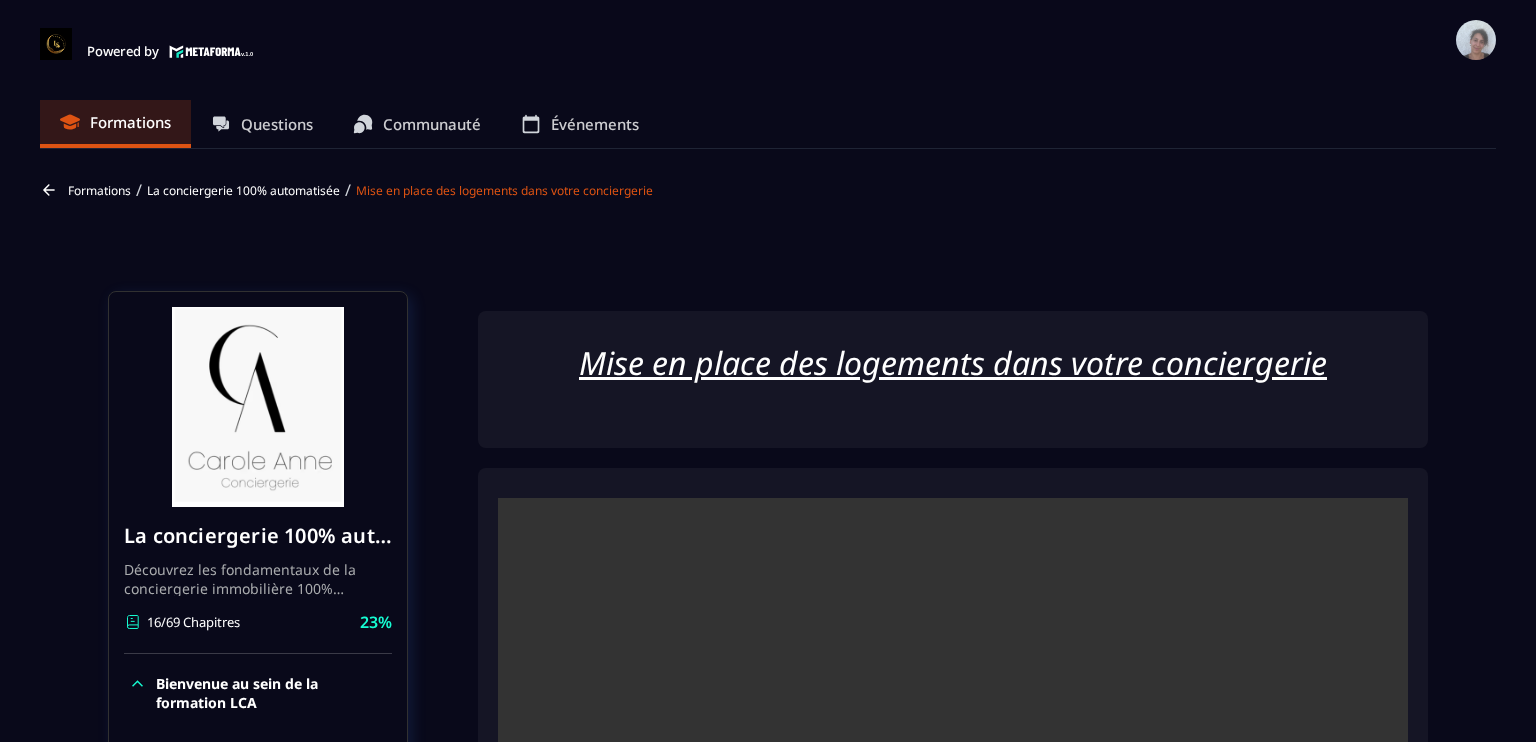 scroll, scrollTop: 8, scrollLeft: 0, axis: vertical 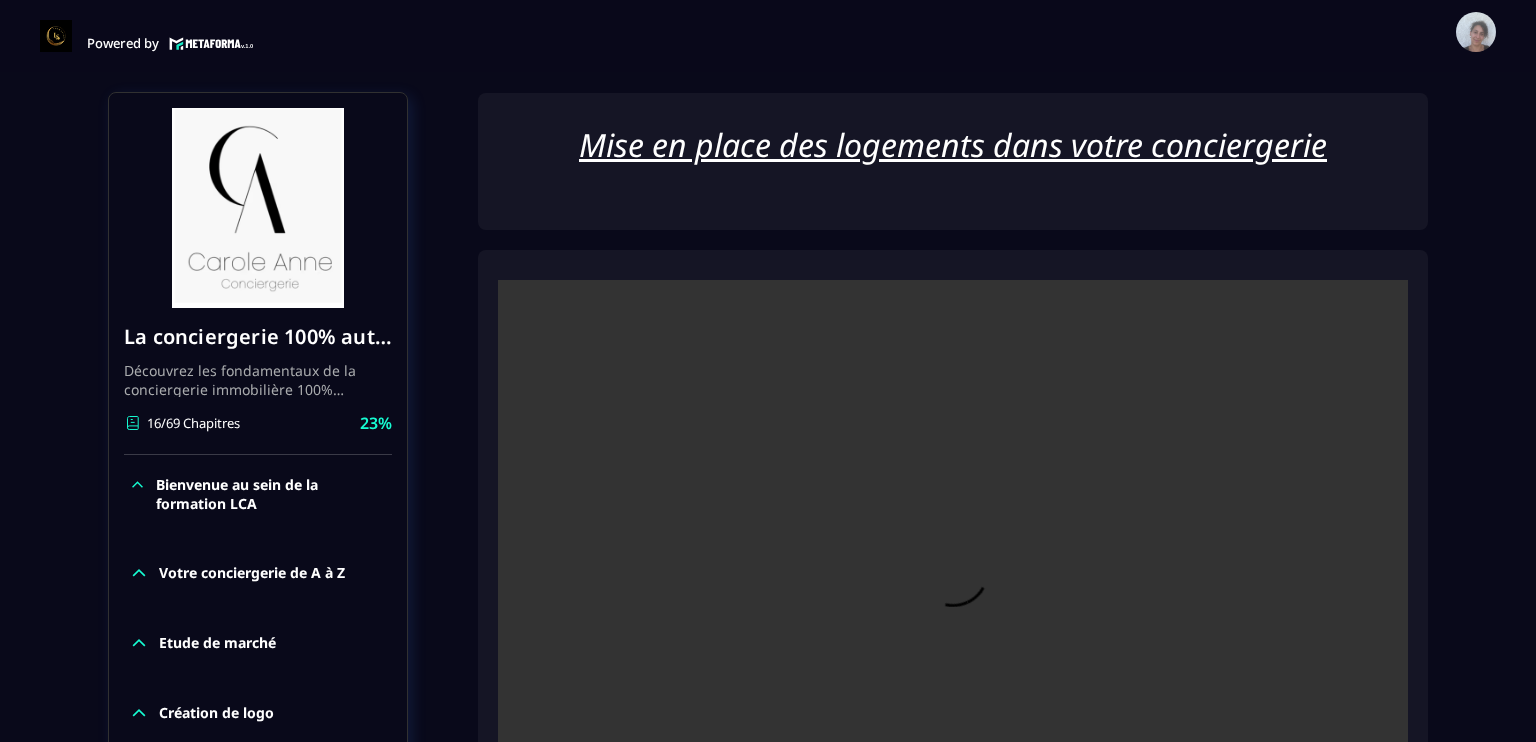 click on "Formations / La conciergerie 100% automatisée / Mise en place des logements dans votre conciergerie La conciergerie 100% automatisée Découvrez les fondamentaux de la conciergerie immobilière 100% automatisée.
Cette formation est conçue pour vous permettre de lancer et maîtriser votre activité de conciergerie en toute simplicité.
Vous apprendrez :
✅ Les bases essentielles de la conciergerie pour démarrer sereinement.
✅ Les outils incontournables pour gérer vos clients et vos biens de manière efficace.
✅ L'automatisation des tâches répétitives pour gagner un maximum de temps au quotidien.
Objectif : Vous fournir toutes les clés pour créer une activité rentable et automatisée, tout en gardant du temps pour vous. 16/69 Chapitres 23%  Bienvenue au sein de la formation LCA Votre conciergerie de A à Z Etude de marché Création de logo Votre site internet Création du forfait idéal pour les propriétaires Création de votre société Equipe de ménage et recrutement gestionnaire 1" at bounding box center (768, 2079) 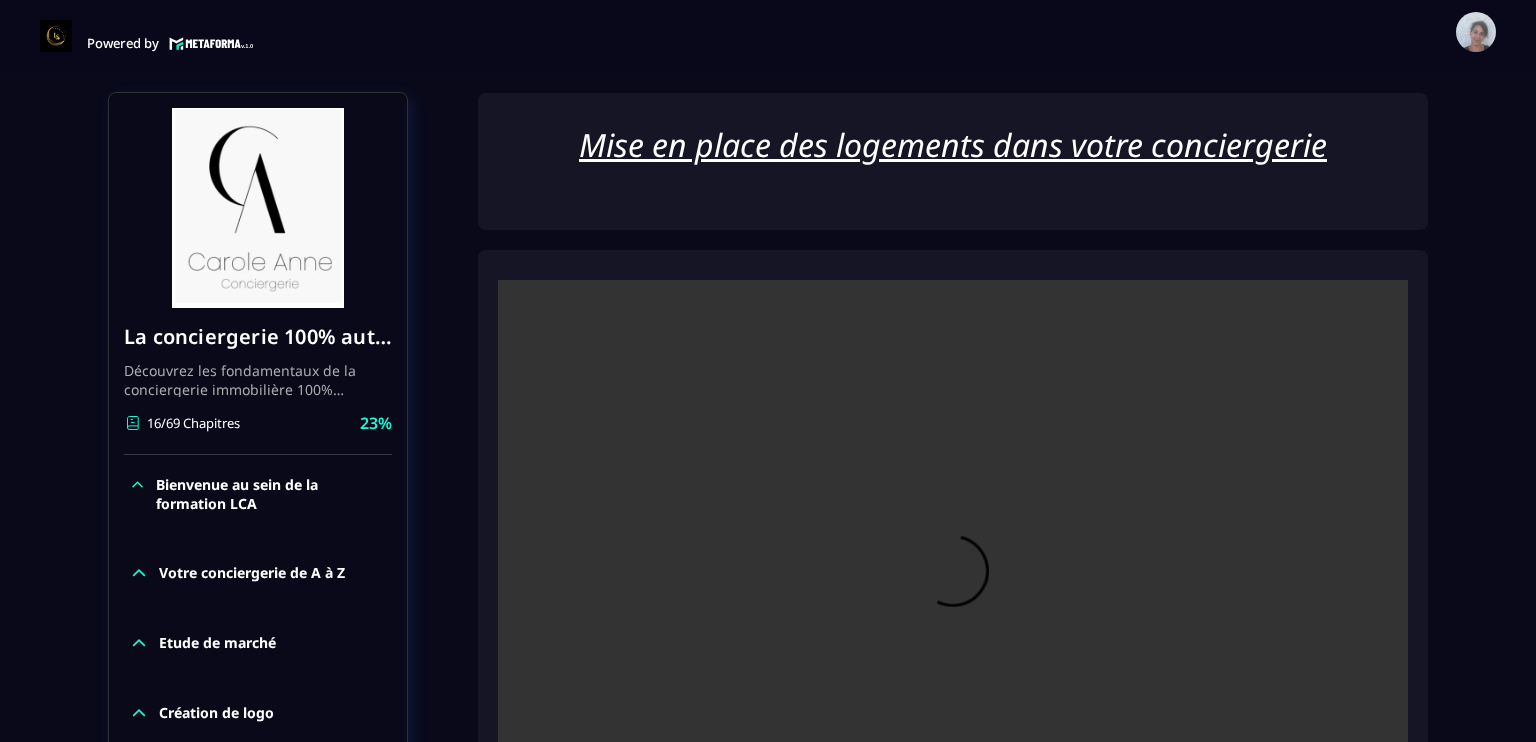 click on "Formations / La conciergerie 100% automatisée / Mise en place des logements dans votre conciergerie La conciergerie 100% automatisée Découvrez les fondamentaux de la conciergerie immobilière 100% automatisée.
Cette formation est conçue pour vous permettre de lancer et maîtriser votre activité de conciergerie en toute simplicité.
Vous apprendrez :
✅ Les bases essentielles de la conciergerie pour démarrer sereinement.
✅ Les outils incontournables pour gérer vos clients et vos biens de manière efficace.
✅ L'automatisation des tâches répétitives pour gagner un maximum de temps au quotidien.
Objectif : Vous fournir toutes les clés pour créer une activité rentable et automatisée, tout en gardant du temps pour vous. 16/69 Chapitres 23%  Bienvenue au sein de la formation LCA Votre conciergerie de A à Z Etude de marché Création de logo Votre site internet Création du forfait idéal pour les propriétaires Création de votre société Equipe de ménage et recrutement gestionnaire 1" at bounding box center (768, 2079) 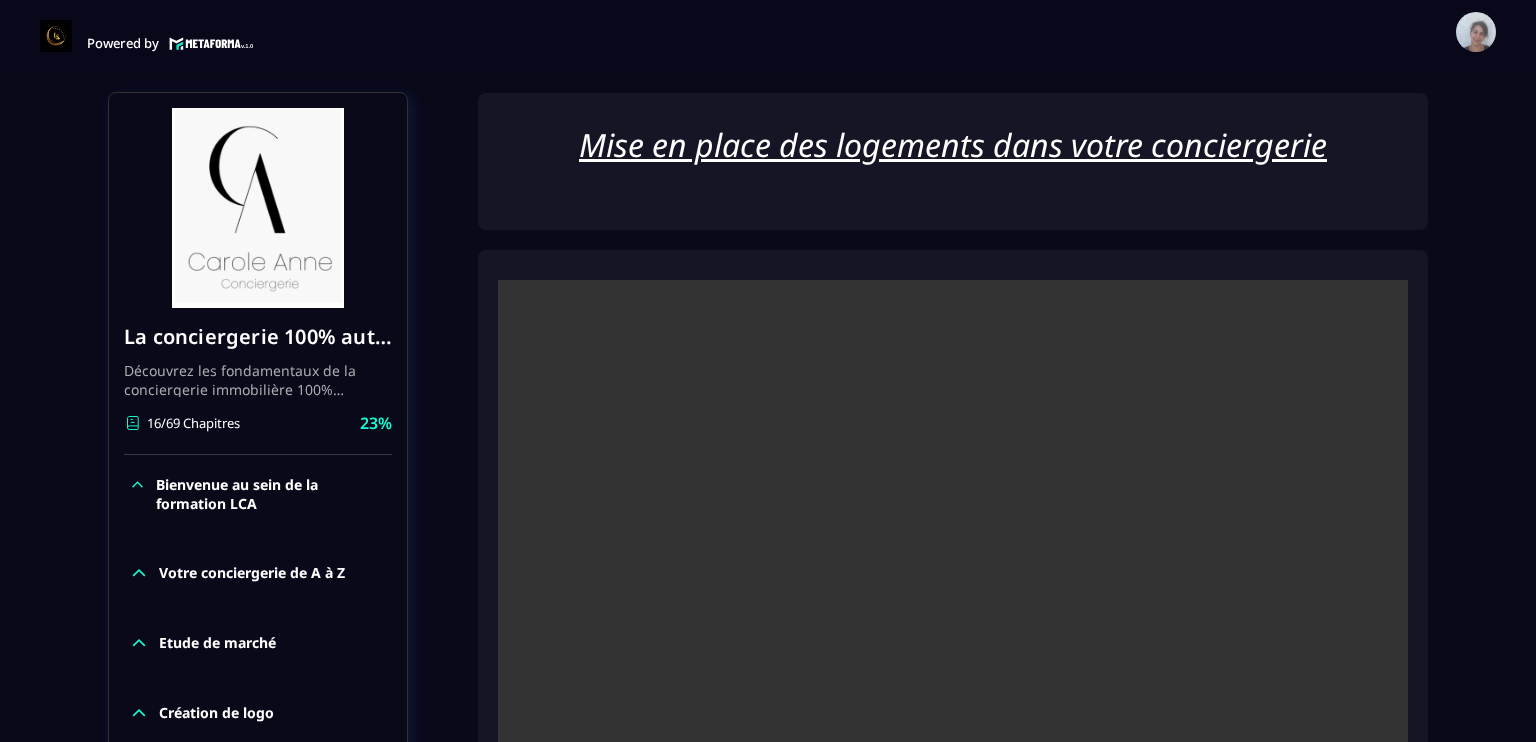drag, startPoint x: 1487, startPoint y: 491, endPoint x: 1535, endPoint y: 453, distance: 61.220913 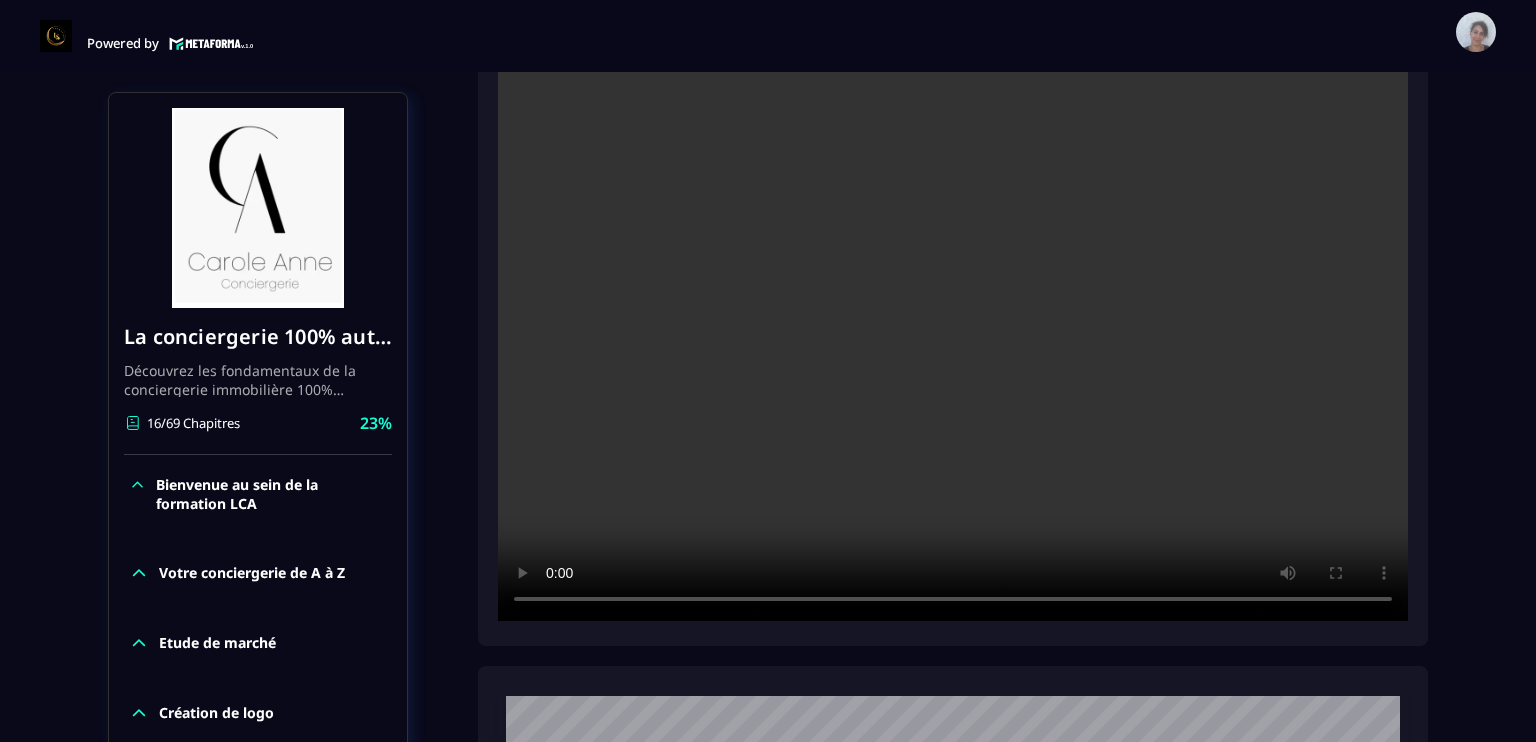 scroll, scrollTop: 610, scrollLeft: 0, axis: vertical 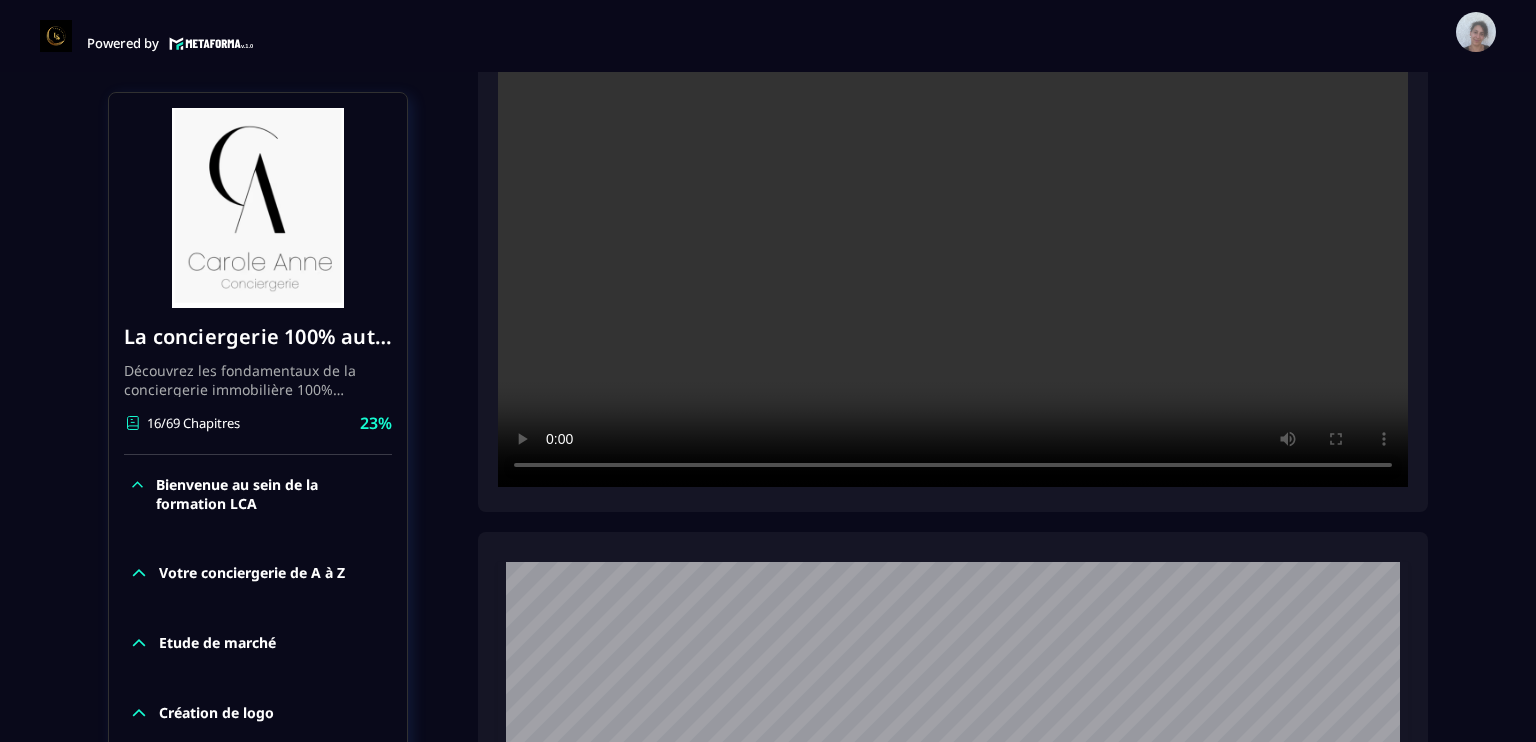type 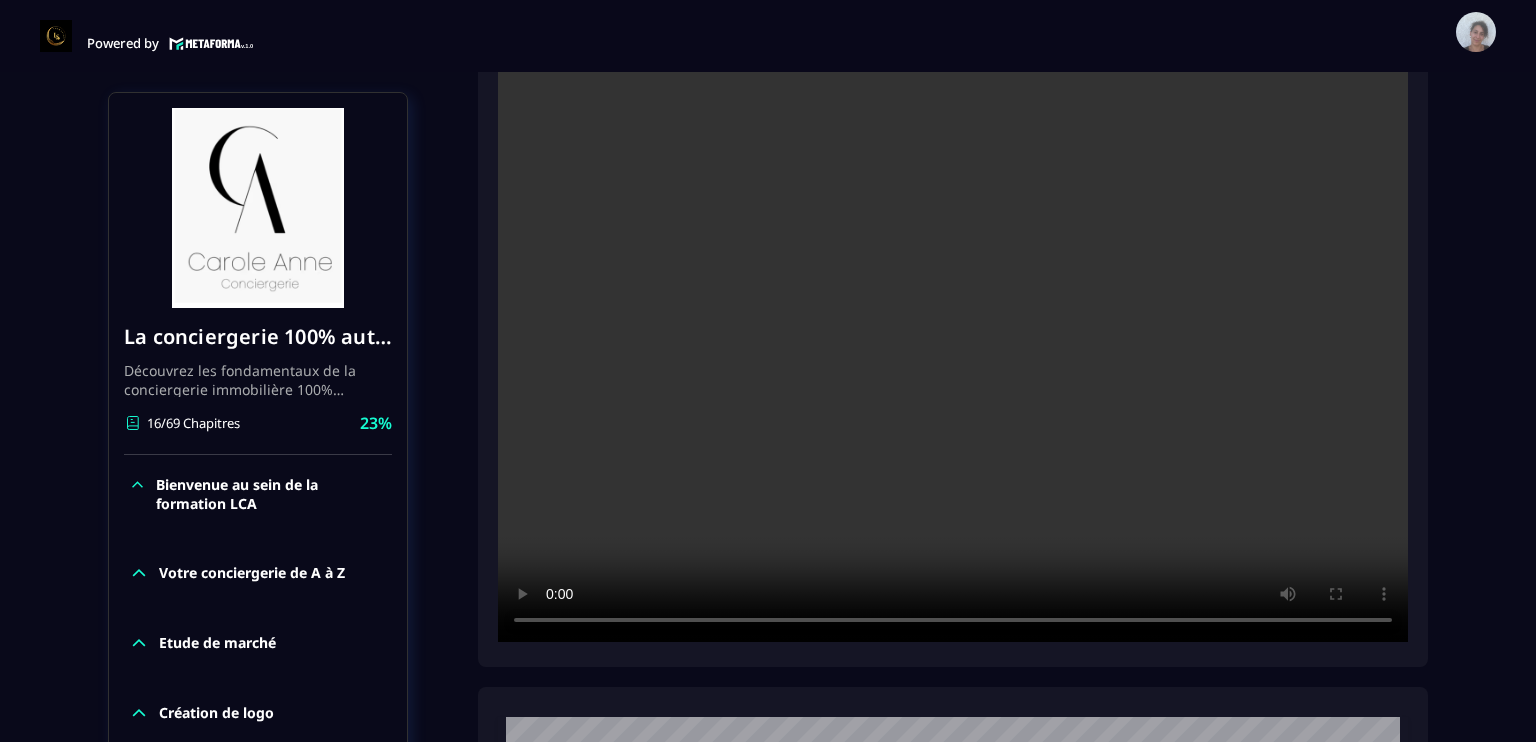 scroll, scrollTop: 450, scrollLeft: 0, axis: vertical 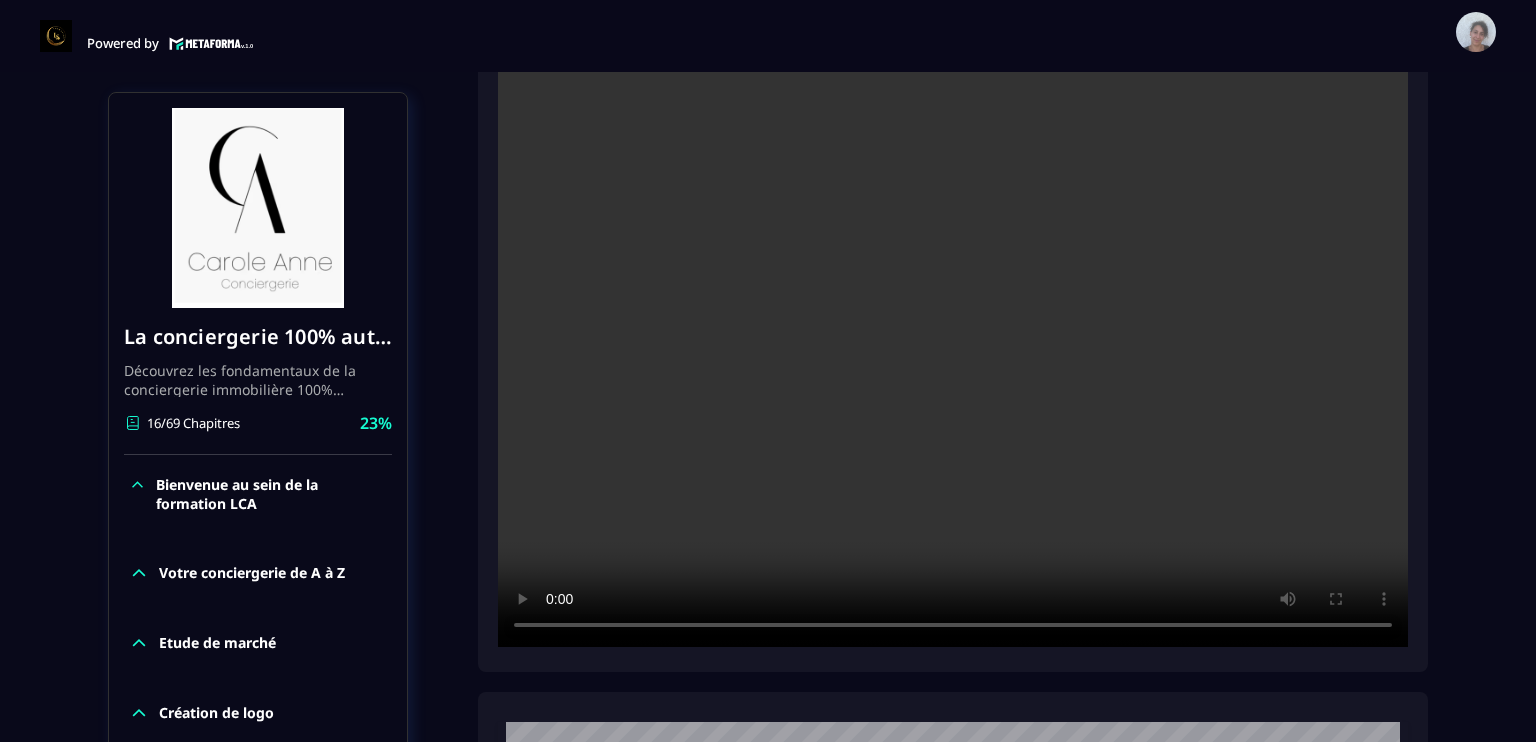 click on "Formations Questions Communauté Événements Formations / La conciergerie 100% automatisée / Mise en place des logements dans votre conciergerie La conciergerie 100% automatisée Découvrez les fondamentaux de la conciergerie immobilière 100% automatisée.
Cette formation est conçue pour vous permettre de lancer et maîtriser votre activité de conciergerie en toute simplicité.
Vous apprendrez :
✅ Les bases essentielles de la conciergerie pour démarrer sereinement.
✅ Les outils incontournables pour gérer vos clients et vos biens de manière efficace.
✅ L'automatisation des tâches répétitives pour gagner un maximum de temps au quotidien.
Objectif : Vous fournir toutes les clés pour créer une activité rentable et automatisée, tout en gardant du temps pour vous. 16/69 Chapitres 23%  Bienvenue au sein de la formation LCA Votre conciergerie de A à Z Etude de marché Création de logo Votre site internet Création du forfait idéal pour les propriétaires Création de votre société 1" 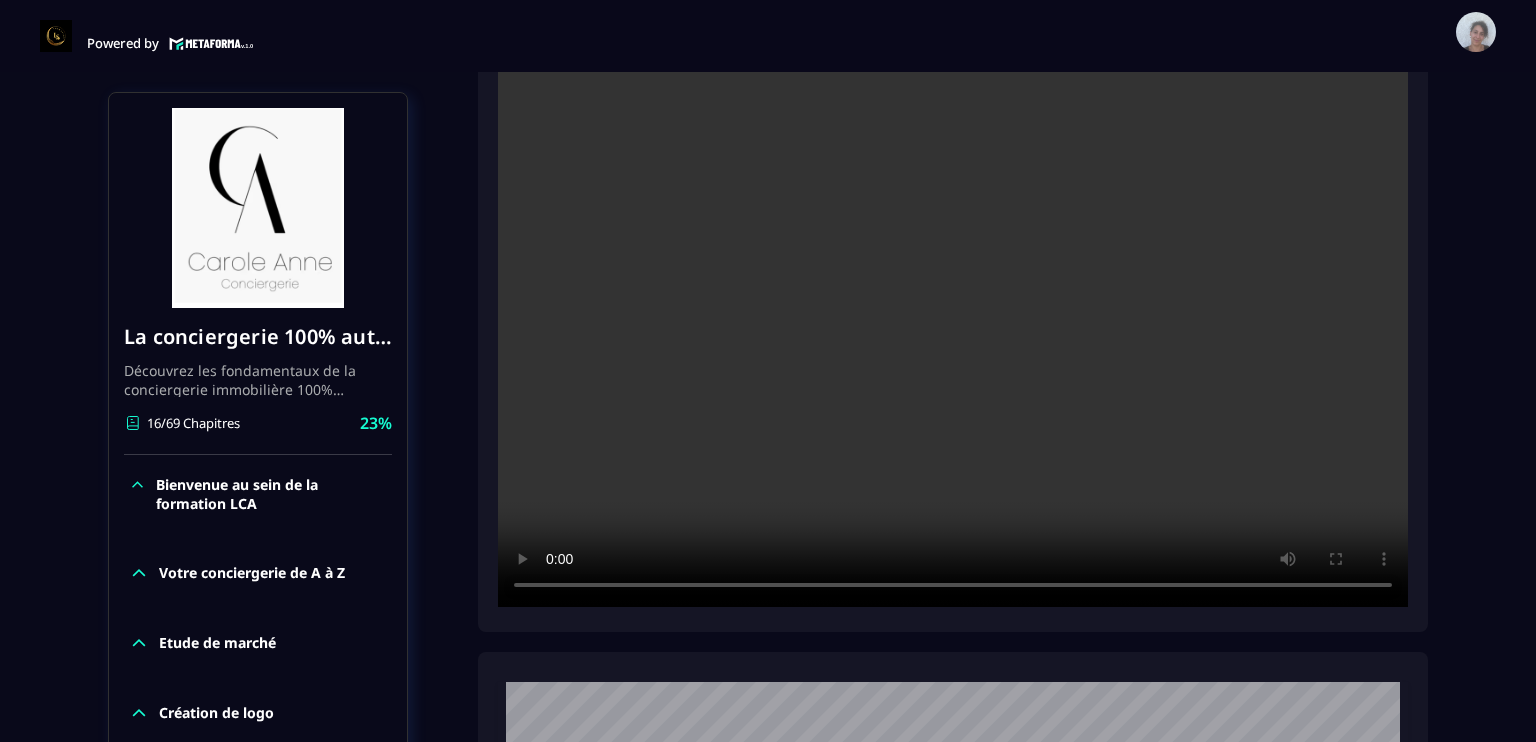 click on "Formations / La conciergerie 100% automatisée / Mise en place des logements dans votre conciergerie La conciergerie 100% automatisée Découvrez les fondamentaux de la conciergerie immobilière 100% automatisée.
Cette formation est conçue pour vous permettre de lancer et maîtriser votre activité de conciergerie en toute simplicité.
Vous apprendrez :
✅ Les bases essentielles de la conciergerie pour démarrer sereinement.
✅ Les outils incontournables pour gérer vos clients et vos biens de manière efficace.
✅ L'automatisation des tâches répétitives pour gagner un maximum de temps au quotidien.
Objectif : Vous fournir toutes les clés pour créer une activité rentable et automatisée, tout en gardant du temps pour vous. 16/69 Chapitres 23%  Bienvenue au sein de la formation LCA Votre conciergerie de A à Z Etude de marché Création de logo Votre site internet Création du forfait idéal pour les propriétaires Création de votre société Equipe de ménage et recrutement gestionnaire 1" at bounding box center (768, 1799) 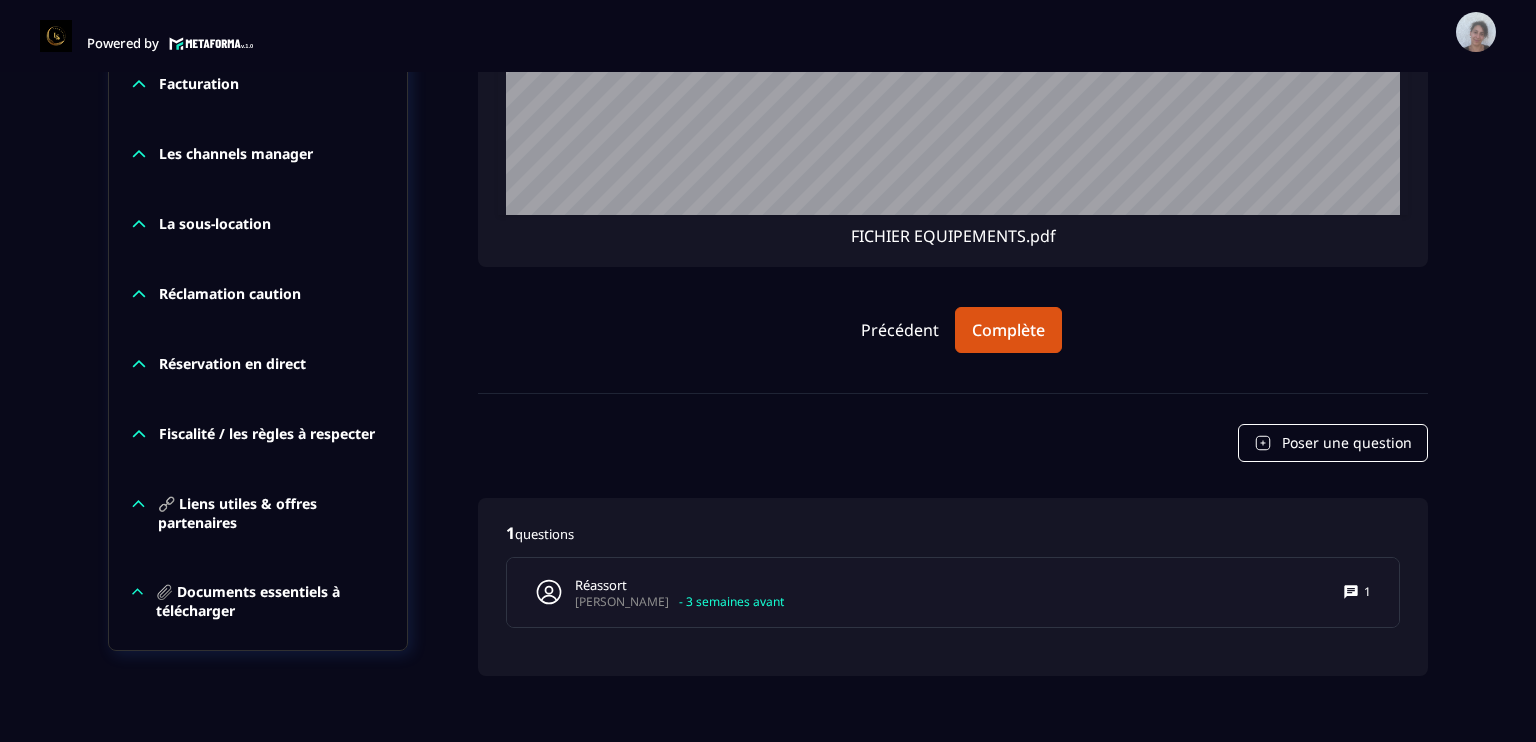 scroll, scrollTop: 3761, scrollLeft: 0, axis: vertical 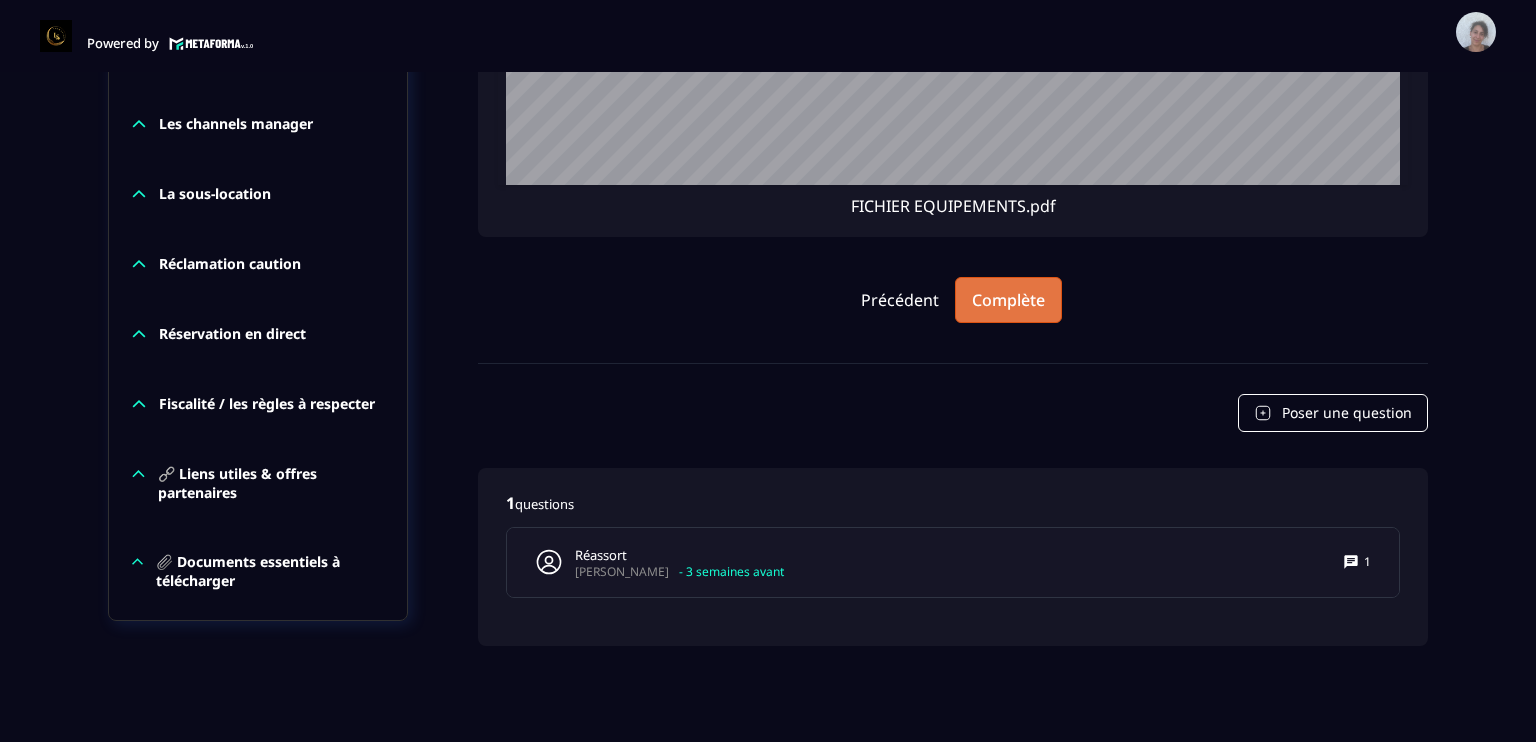 click on "Complète" at bounding box center [1008, 300] 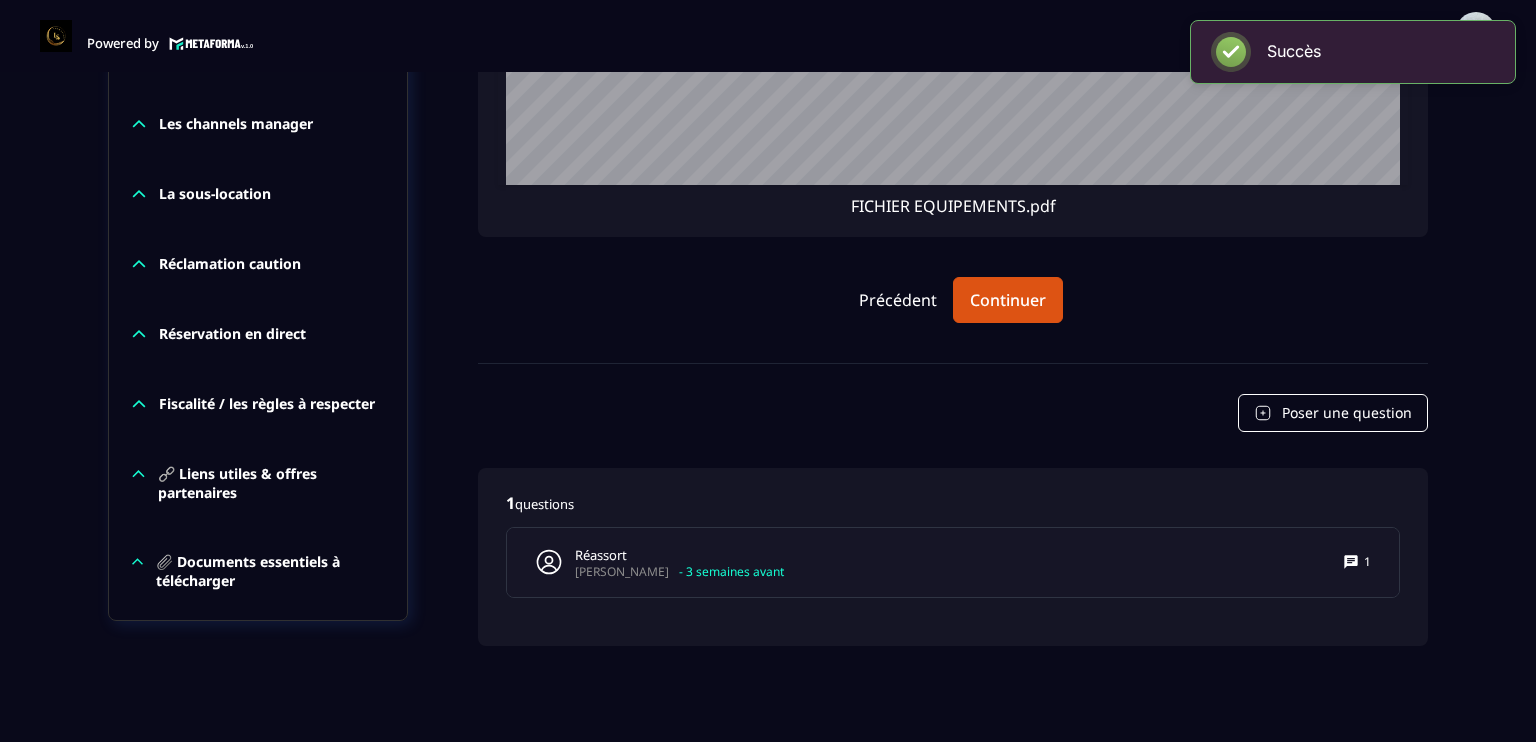 click on "Formations Questions Communauté Événements Formations / La conciergerie 100% automatisée / Mise en place des logements dans votre conciergerie La conciergerie 100% automatisée Découvrez les fondamentaux de la conciergerie immobilière 100% automatisée.
Cette formation est conçue pour vous permettre de lancer et maîtriser votre activité de conciergerie en toute simplicité.
Vous apprendrez :
✅ Les bases essentielles de la conciergerie pour démarrer sereinement.
✅ Les outils incontournables pour gérer vos clients et vos biens de manière efficace.
✅ L'automatisation des tâches répétitives pour gagner un maximum de temps au quotidien.
Objectif : Vous fournir toutes les clés pour créer une activité rentable et automatisée, tout en gardant du temps pour vous. 16/69 Chapitres 23%  Bienvenue au sein de la formation LCA Votre conciergerie de A à Z Etude de marché Création de logo Votre site internet Création du forfait idéal pour les propriétaires Création de votre société 1" 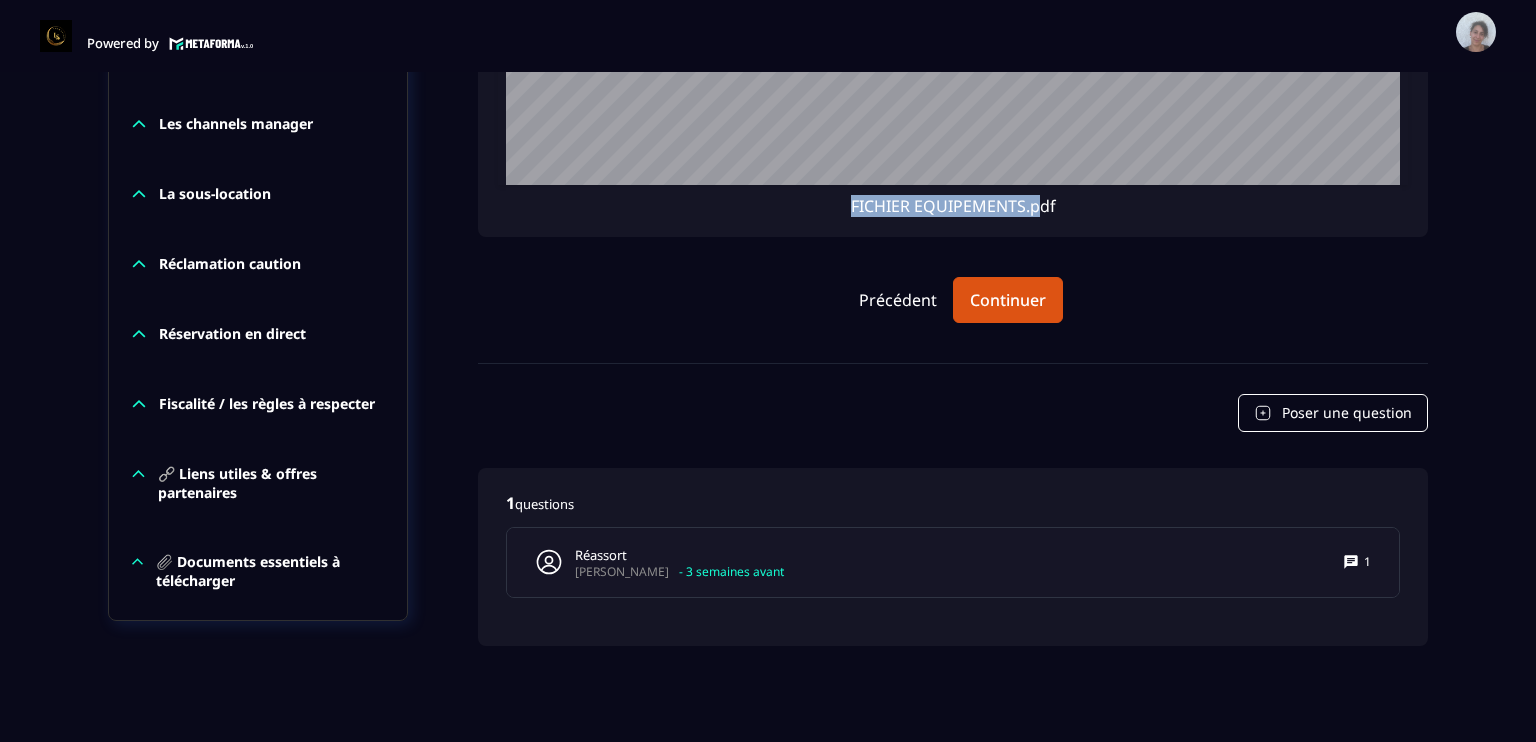 drag, startPoint x: 1036, startPoint y: 197, endPoint x: 1396, endPoint y: 176, distance: 360.61197 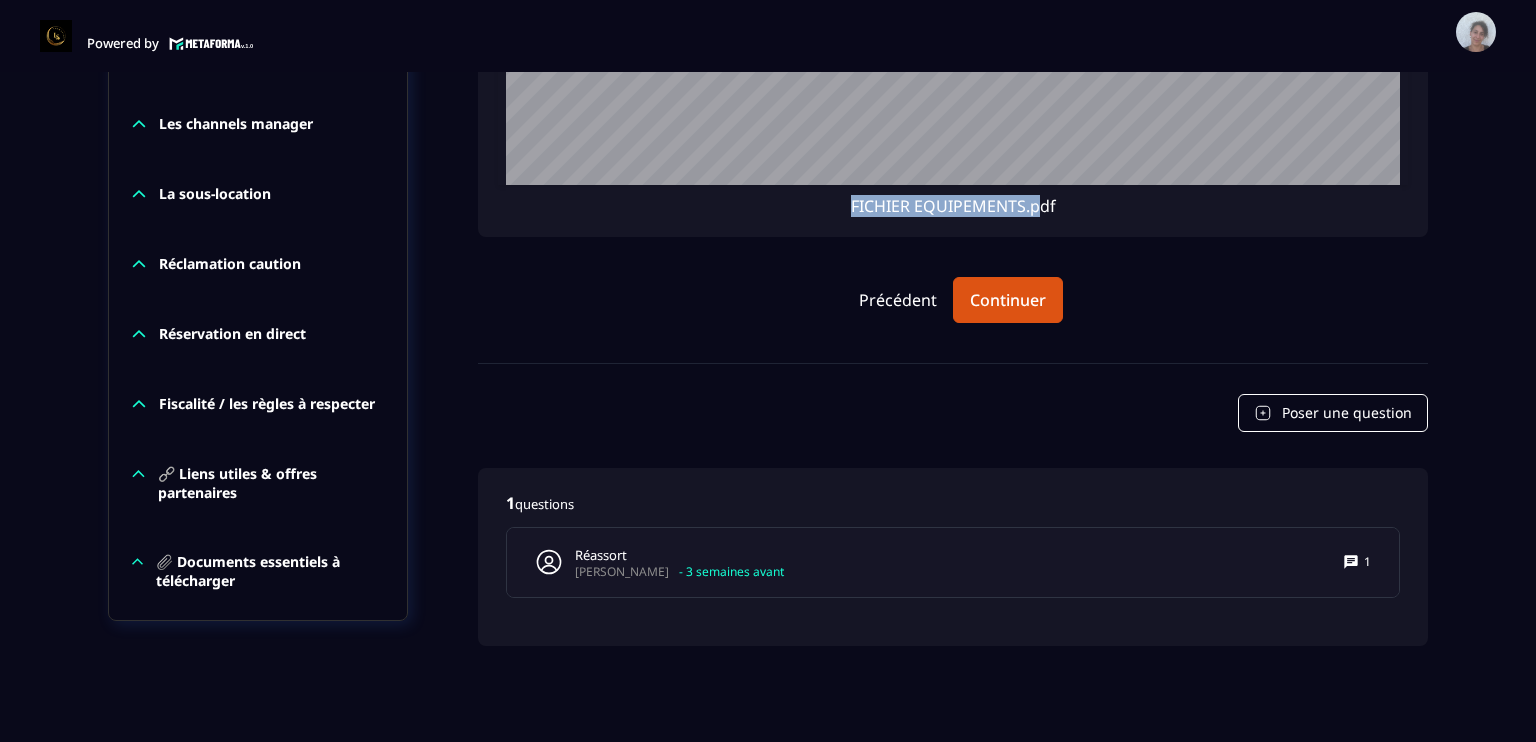 scroll, scrollTop: 986, scrollLeft: 0, axis: vertical 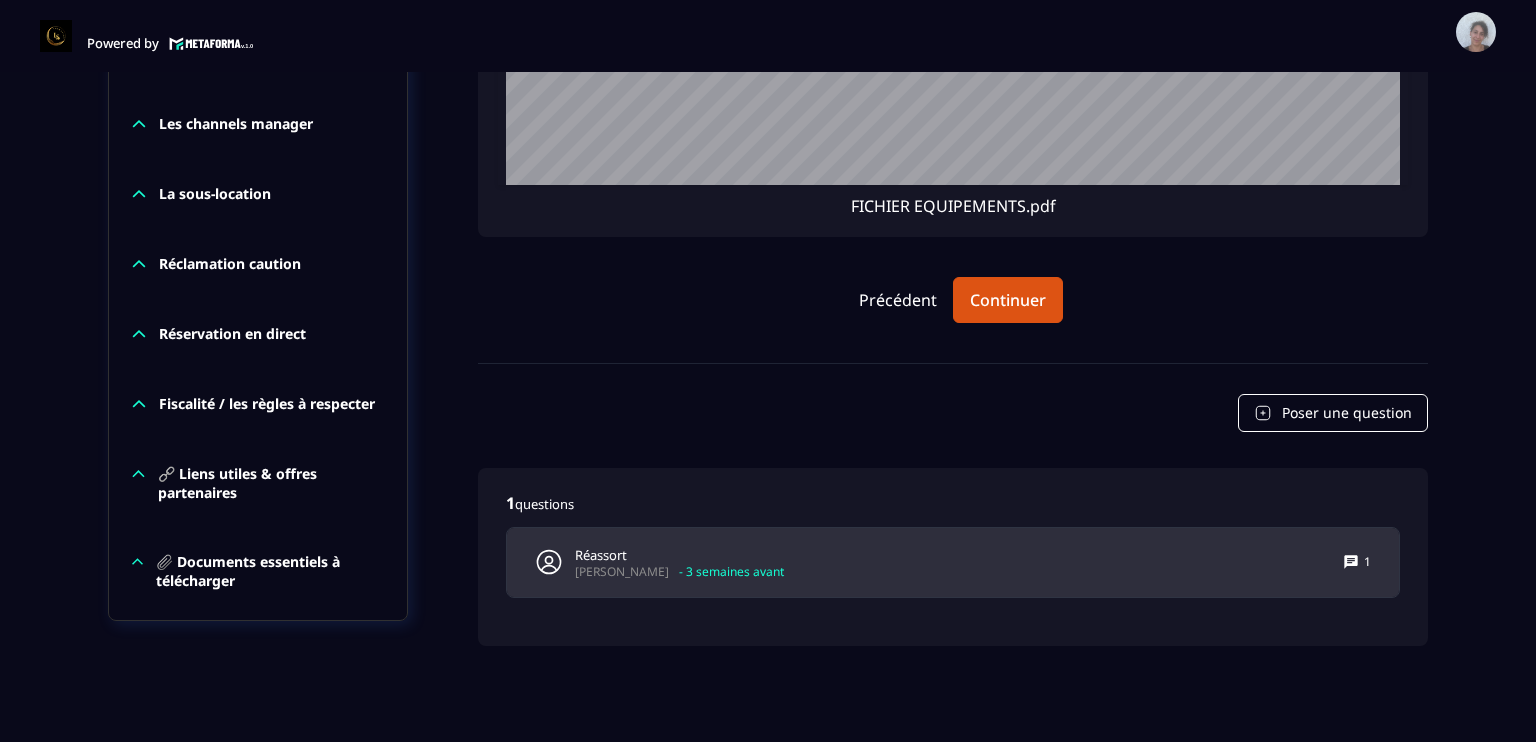 click on "[PERSON_NAME]" at bounding box center (622, 571) 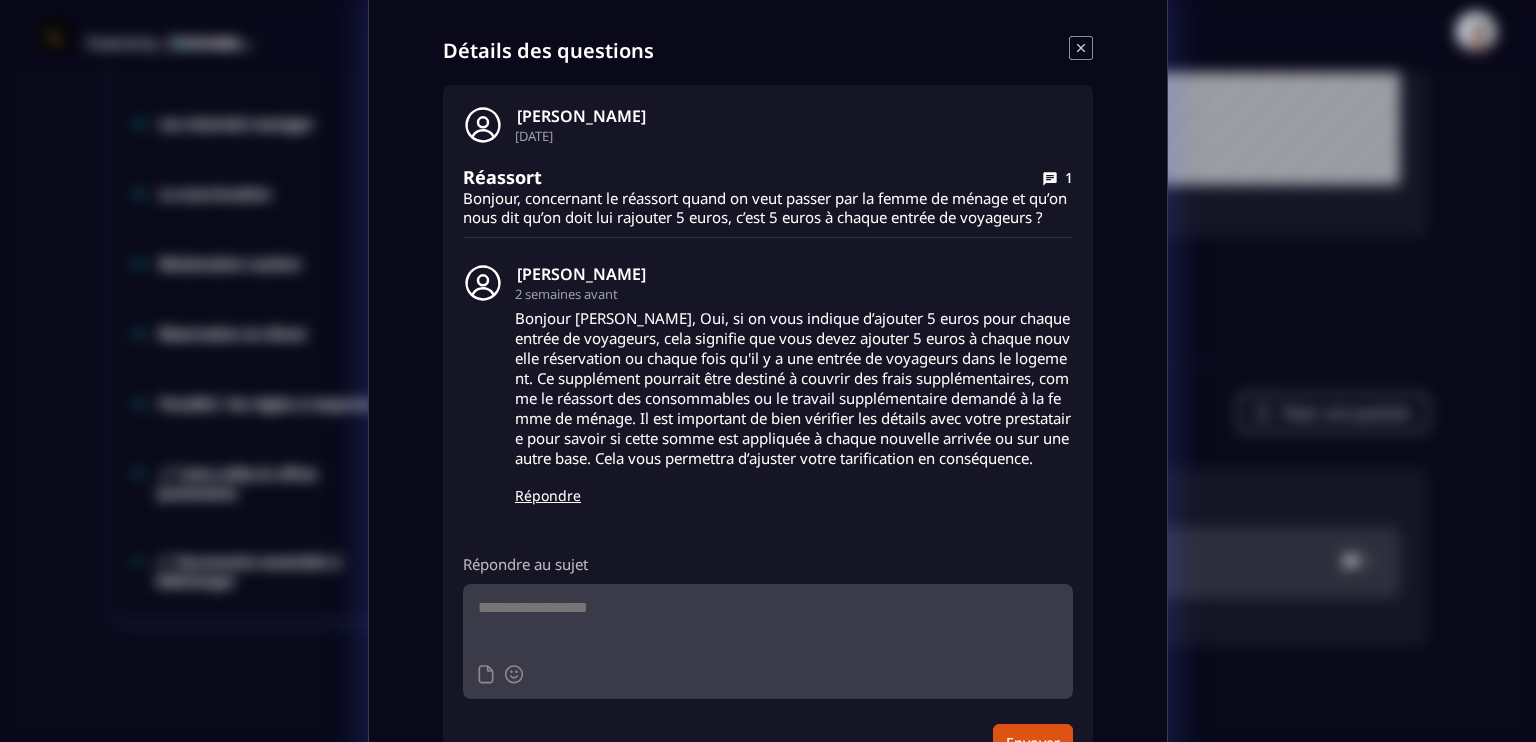 scroll, scrollTop: 14, scrollLeft: 0, axis: vertical 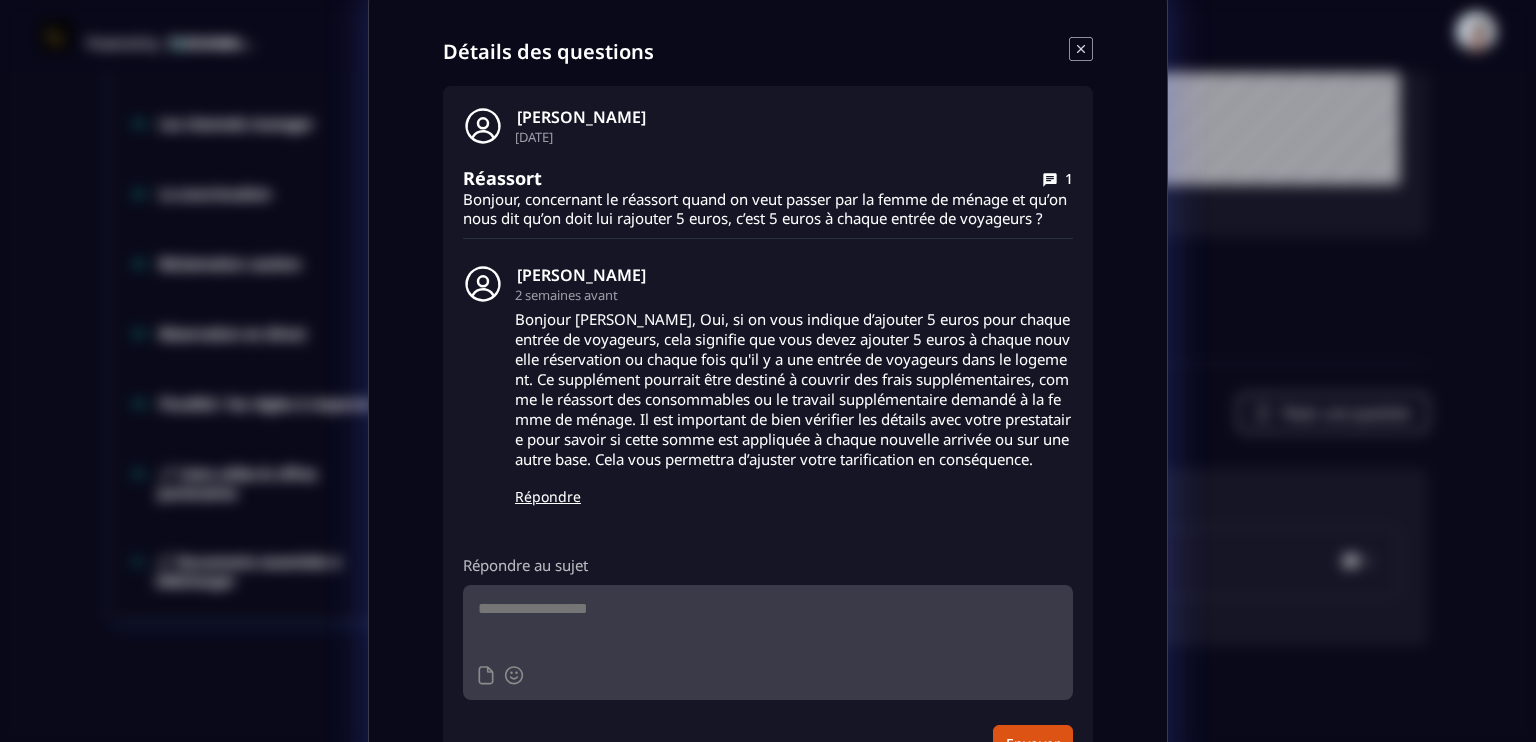 click on "Détails des questions [PERSON_NAME] [DATE] Réassort 1 Bonjour, concernant le réassort quand on veut passer par la femme de ménage et qu’on nous dit qu’on doit lui rajouter 5 euros, c’est 5 euros à chaque entrée de voyageurs ? [PERSON_NAME] 2 semaines avant Bonjour [PERSON_NAME],
Oui, si on vous indique d’ajouter 5 euros pour chaque entrée de voyageurs, cela signifie que vous devez ajouter 5 euros à chaque nouvelle réservation ou chaque fois qu'il y a une entrée de voyageurs dans le logement. Ce supplément pourrait être destiné à couvrir des frais supplémentaires, comme le réassort des consommables ou le travail supplémentaire demandé à la femme de ménage.
Il est important de bien vérifier les détails avec votre prestataire pour savoir si cette somme est appliquée à chaque nouvelle arrivée ou sur une autre base. Cela vous permettra d’ajuster votre tarification en conséquence. Répondre Répondre au sujet Envoyer" at bounding box center [768, 410] 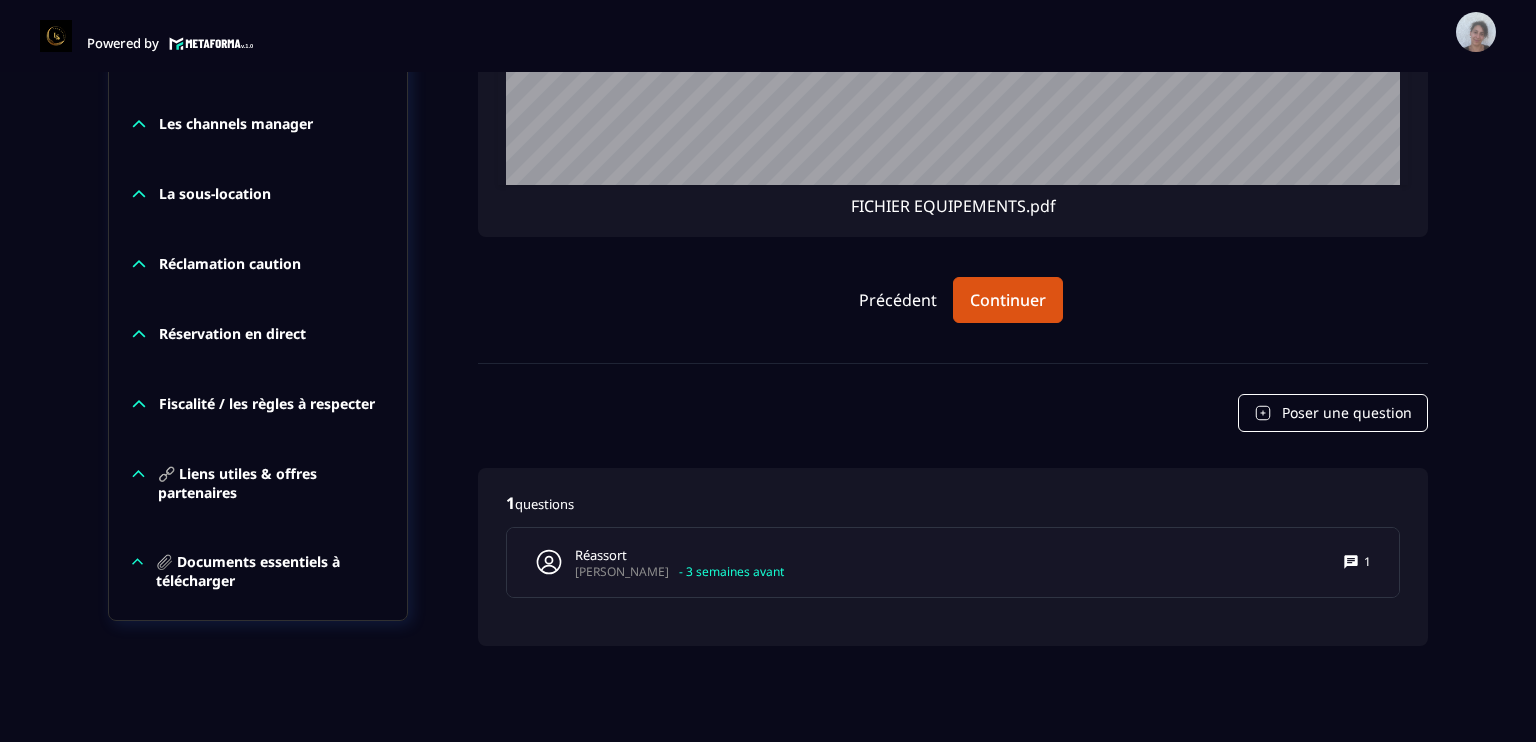 scroll, scrollTop: 3002, scrollLeft: 0, axis: vertical 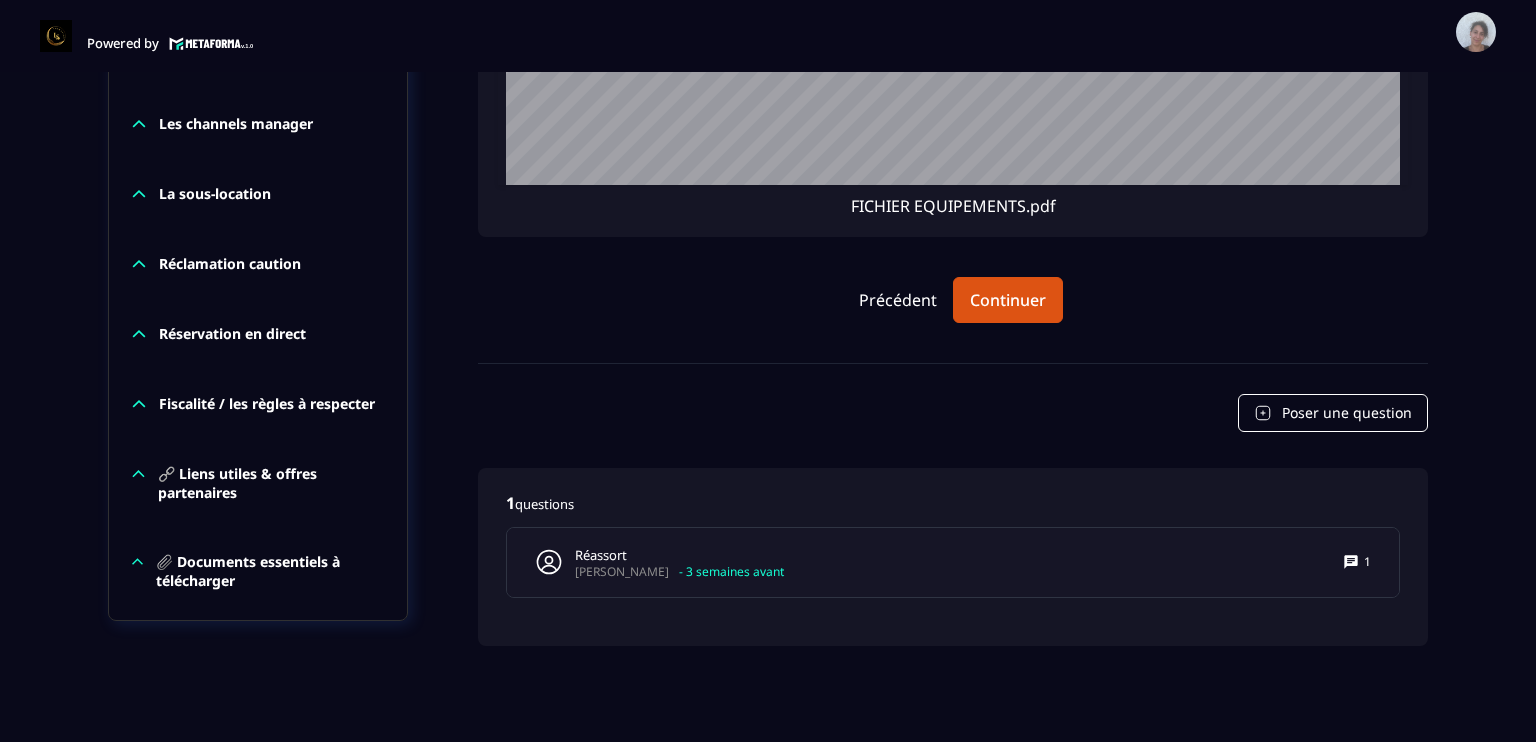 click on "Formations / La conciergerie 100% automatisée / Mise en place des logements dans votre conciergerie La conciergerie 100% automatisée Découvrez les fondamentaux de la conciergerie immobilière 100% automatisée.
Cette formation est conçue pour vous permettre de lancer et maîtriser votre activité de conciergerie en toute simplicité.
Vous apprendrez :
✅ Les bases essentielles de la conciergerie pour démarrer sereinement.
✅ Les outils incontournables pour gérer vos clients et vos biens de manière efficace.
✅ L'automatisation des tâches répétitives pour gagner un maximum de temps au quotidien.
Objectif : Vous fournir toutes les clés pour créer une activité rentable et automatisée, tout en gardant du temps pour vous. 16/69 Chapitres 23%  Bienvenue au sein de la formation LCA Votre conciergerie de A à Z Etude de marché Création de logo Votre site internet Création du forfait idéal pour les propriétaires Création de votre société Equipe de ménage et recrutement gestionnaire 1" at bounding box center [768, -1472] 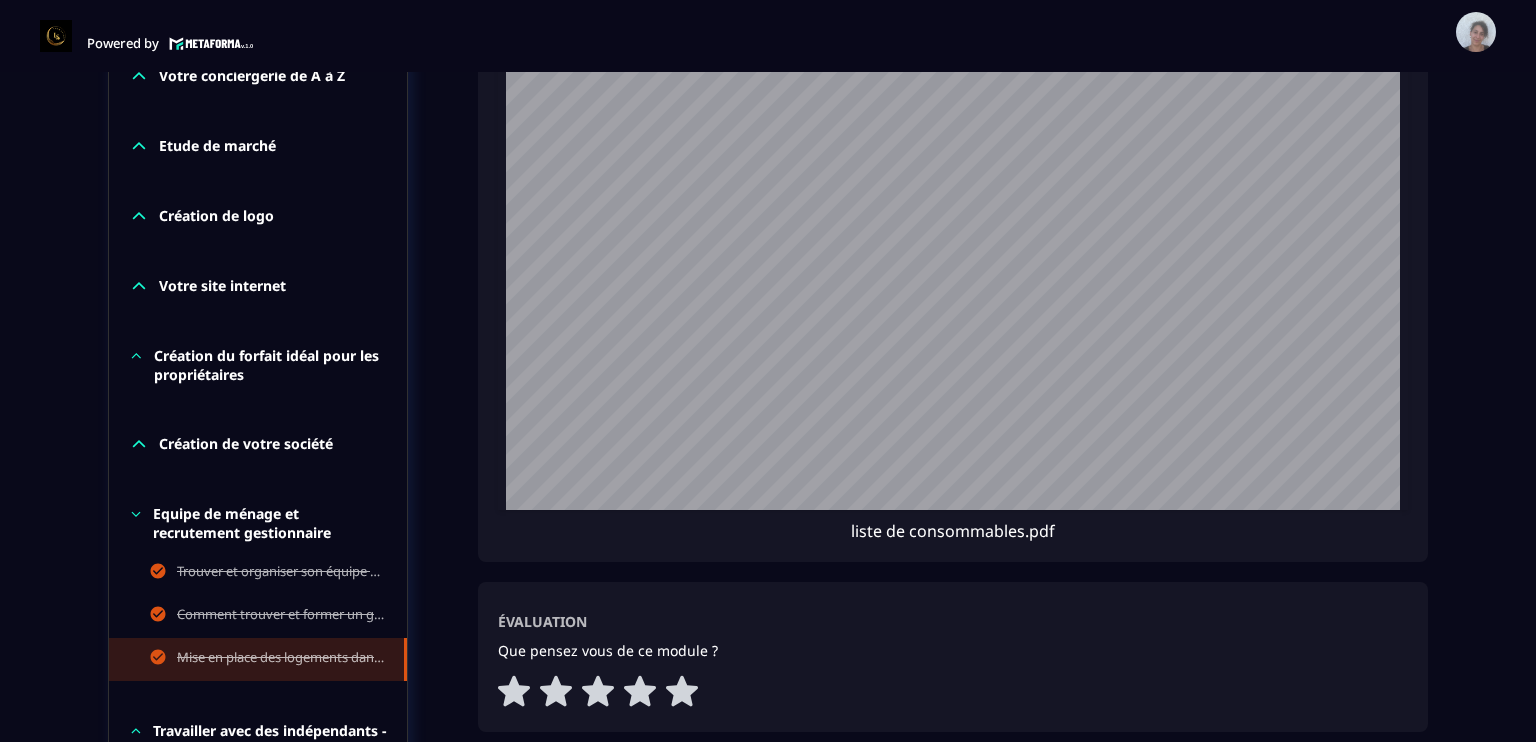 scroll, scrollTop: 2361, scrollLeft: 0, axis: vertical 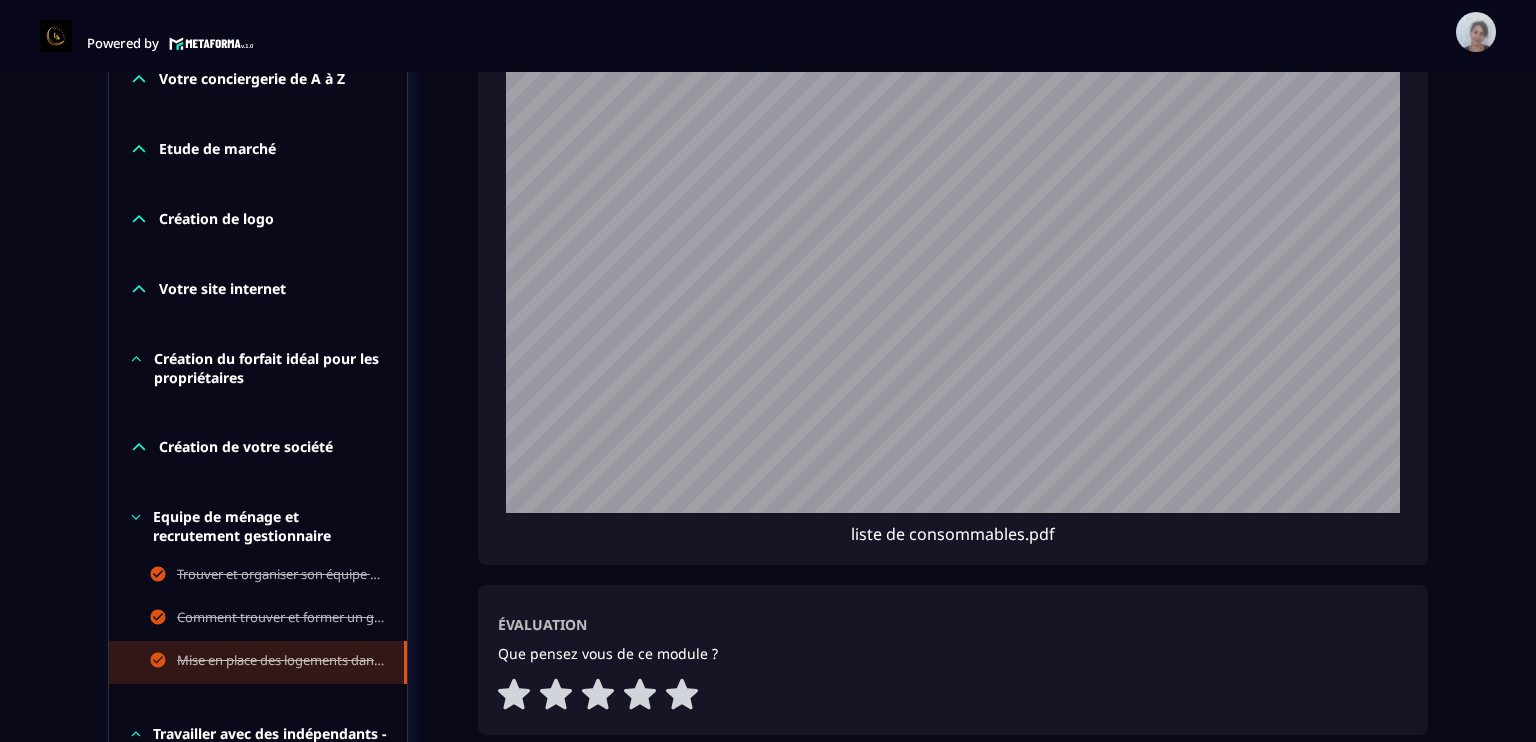 click on "liste de consommables.pdf" at bounding box center [953, 534] 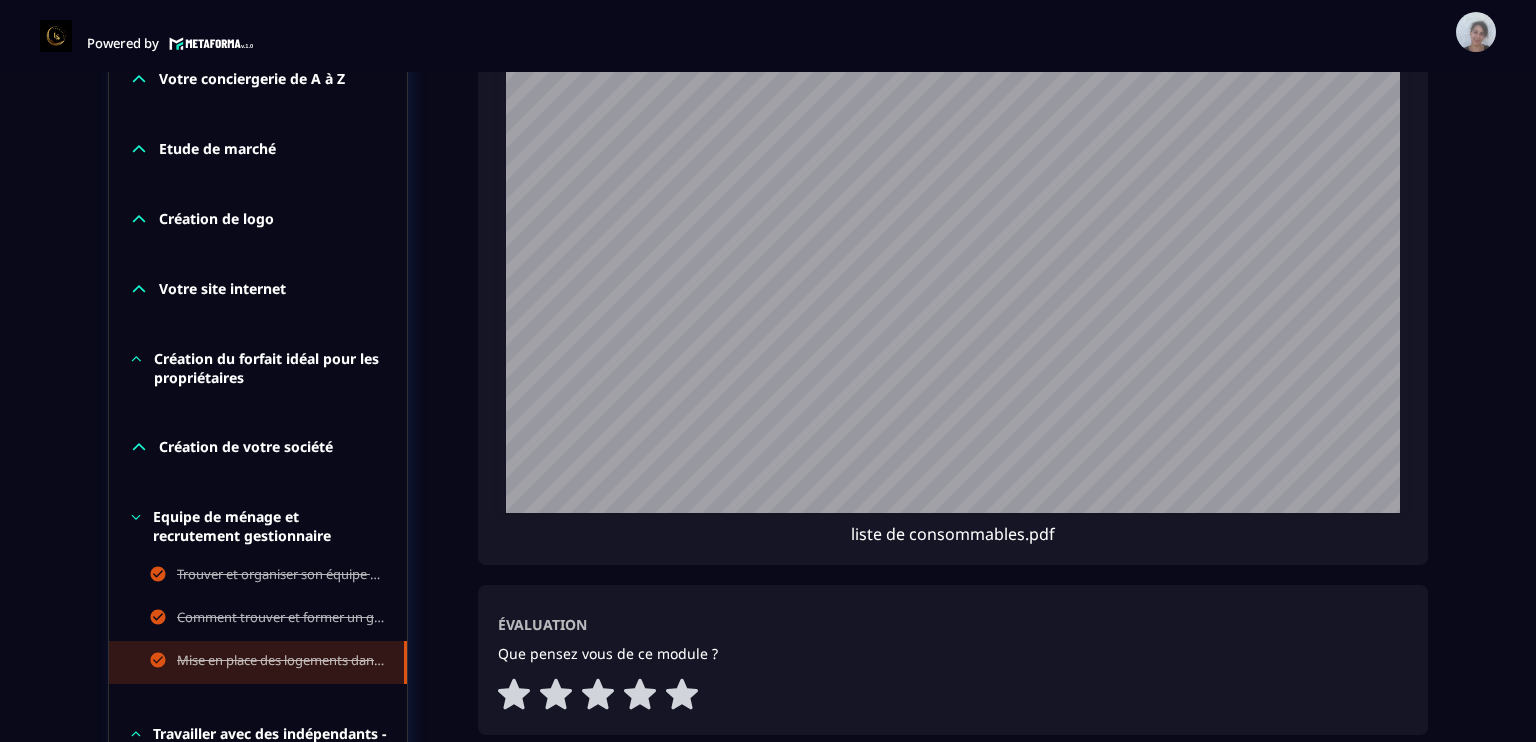 scroll, scrollTop: 1028, scrollLeft: 0, axis: vertical 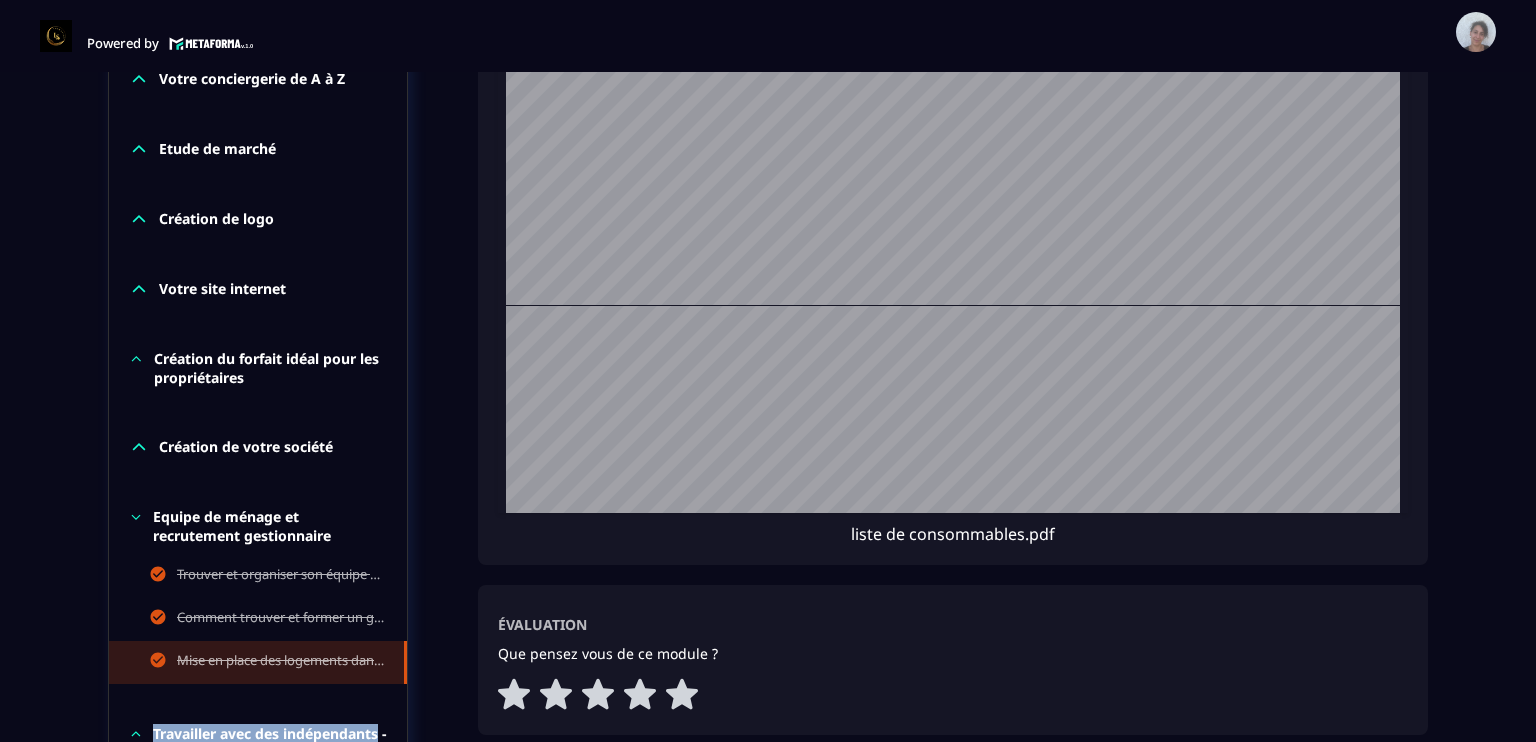 drag, startPoint x: 405, startPoint y: 663, endPoint x: 407, endPoint y: 708, distance: 45.044422 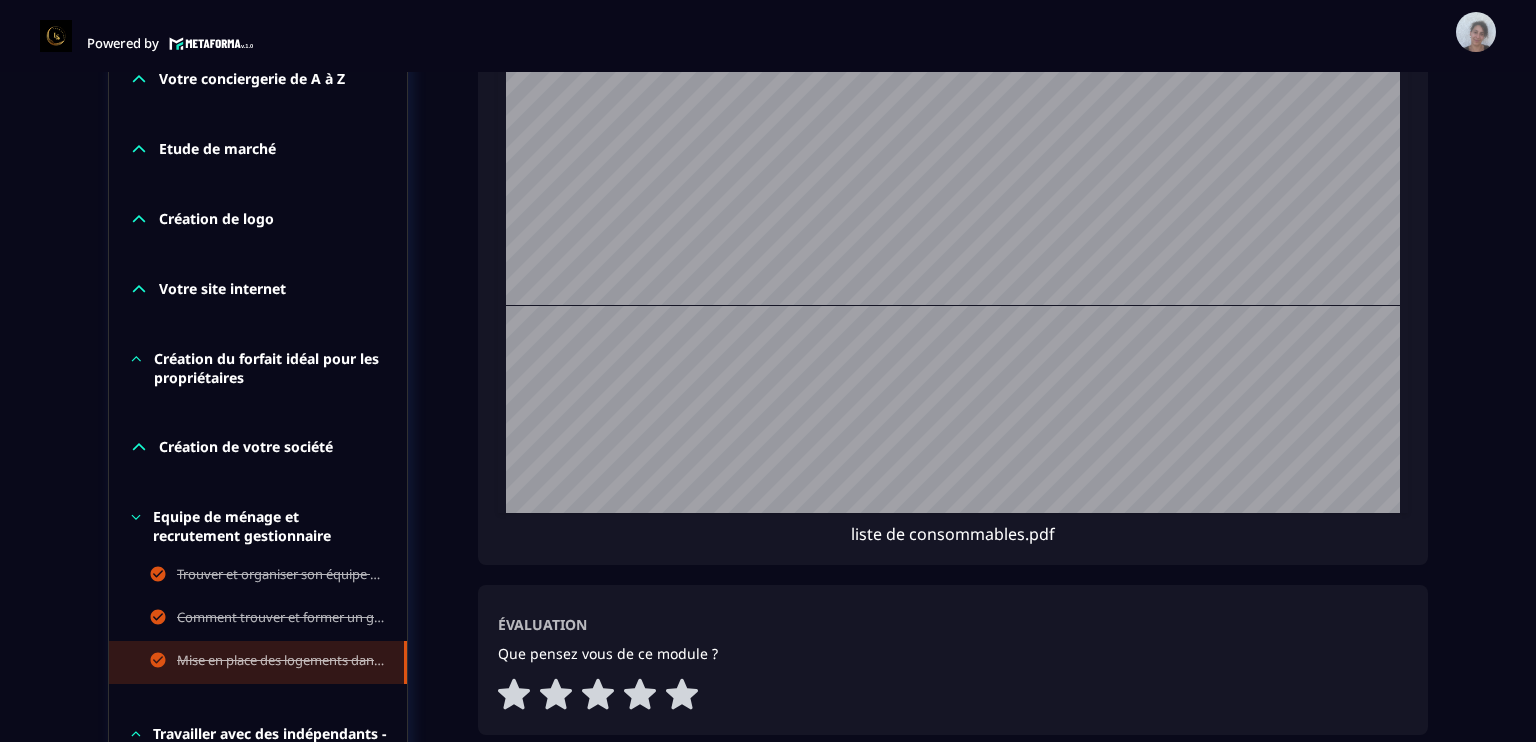 click on "La conciergerie 100% automatisée Découvrez les fondamentaux de la conciergerie immobilière 100% automatisée.
Cette formation est conçue pour vous permettre de lancer et maîtriser votre activité de conciergerie en toute simplicité.
Vous apprendrez :
✅ Les bases essentielles de la conciergerie pour démarrer sereinement.
✅ Les outils incontournables pour gérer vos clients et vos biens de manière efficace.
✅ L'automatisation des tâches répétitives pour gagner un maximum de temps au quotidien.
Objectif : Vous fournir toutes les clés pour créer une activité rentable et automatisée, tout en gardant du temps pour vous. 16/69 Chapitres 23%  Bienvenue au sein de la formation LCA Votre conciergerie de A à Z Etude de marché Création de logo Votre site internet Création du forfait idéal pour les propriétaires Création de votre société Equipe de ménage et recrutement gestionnaire [PERSON_NAME] et organiser son équipe de ménage Mise en place des logements dans votre conciergerie 23%  1" at bounding box center [768, -16] 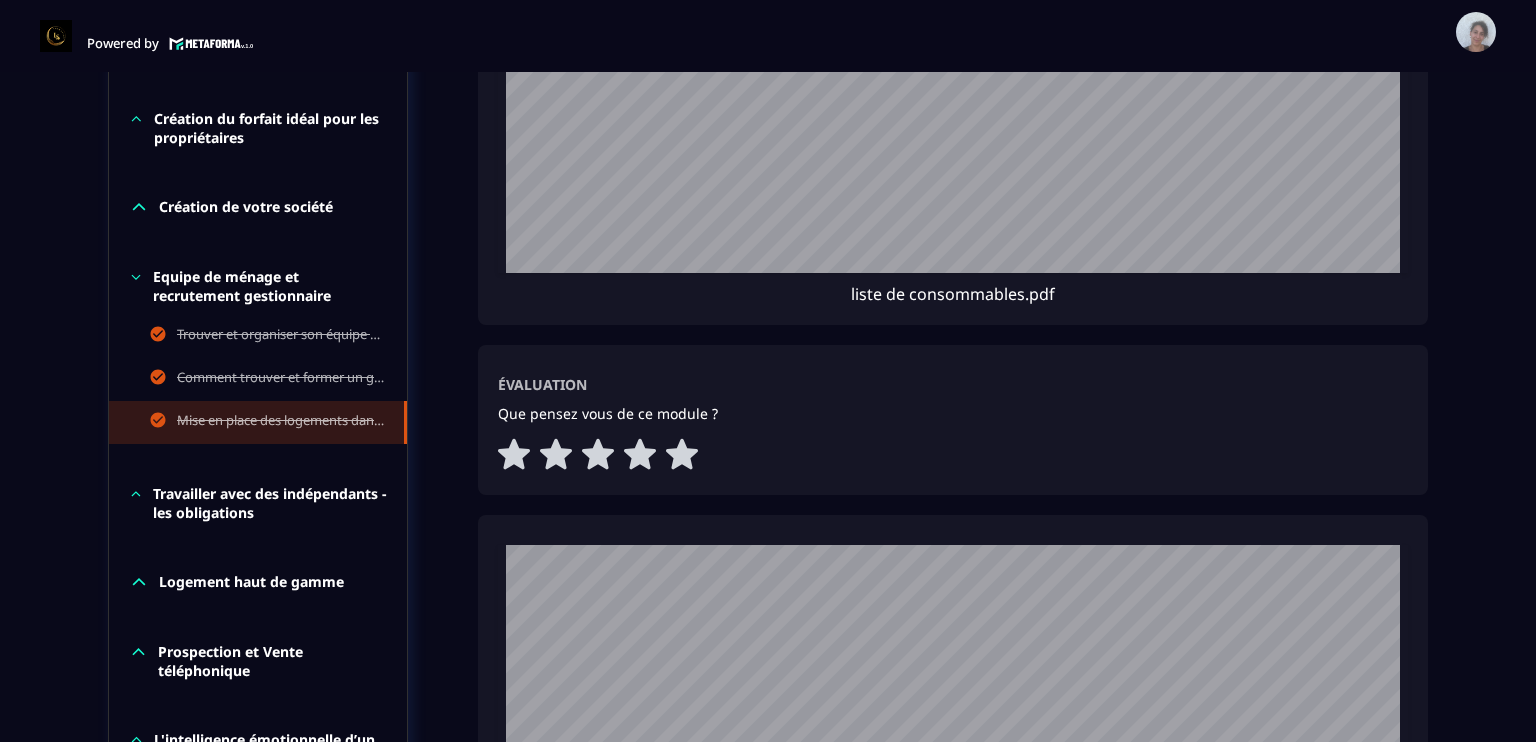 scroll, scrollTop: 2641, scrollLeft: 0, axis: vertical 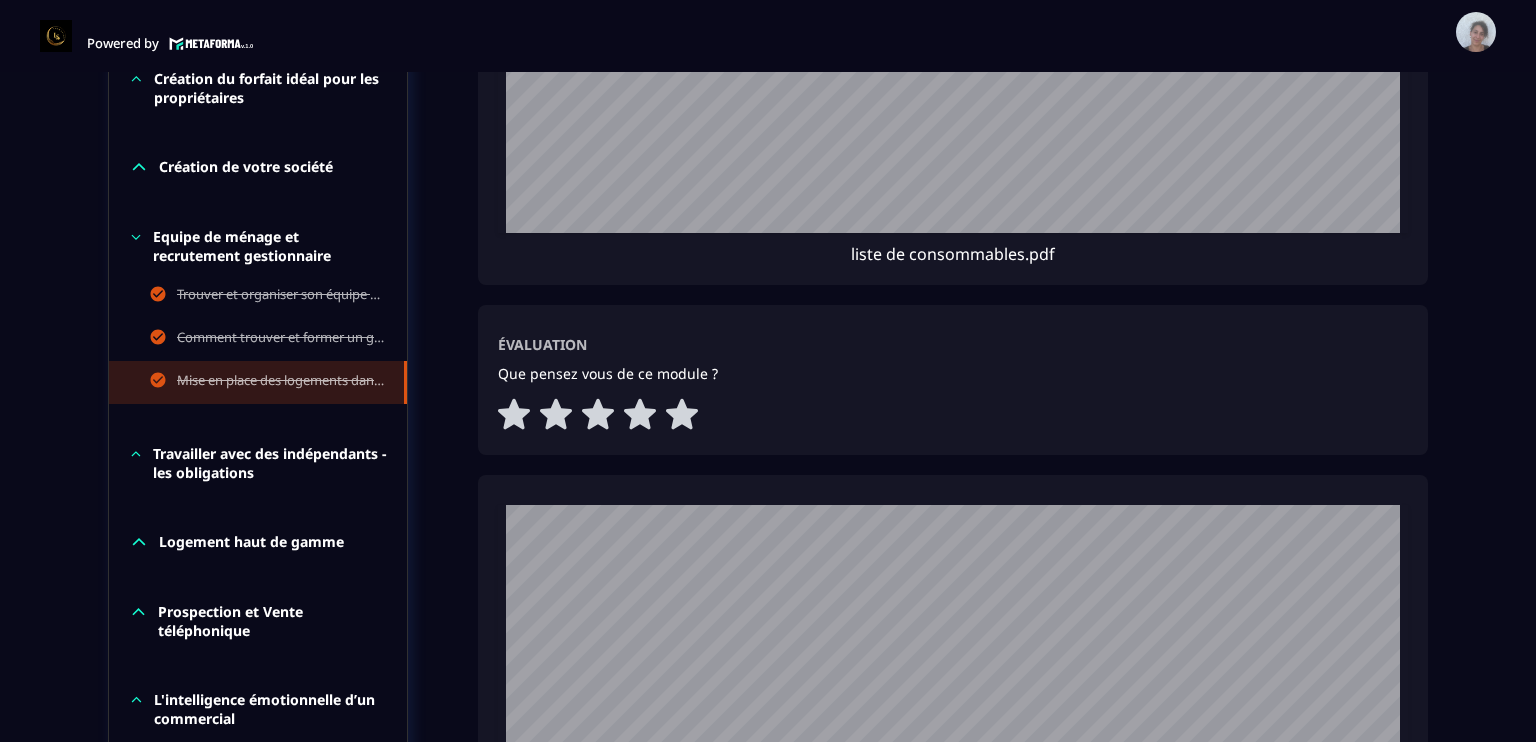 click on "Travailler avec des indépendants - les obligations" at bounding box center (270, 463) 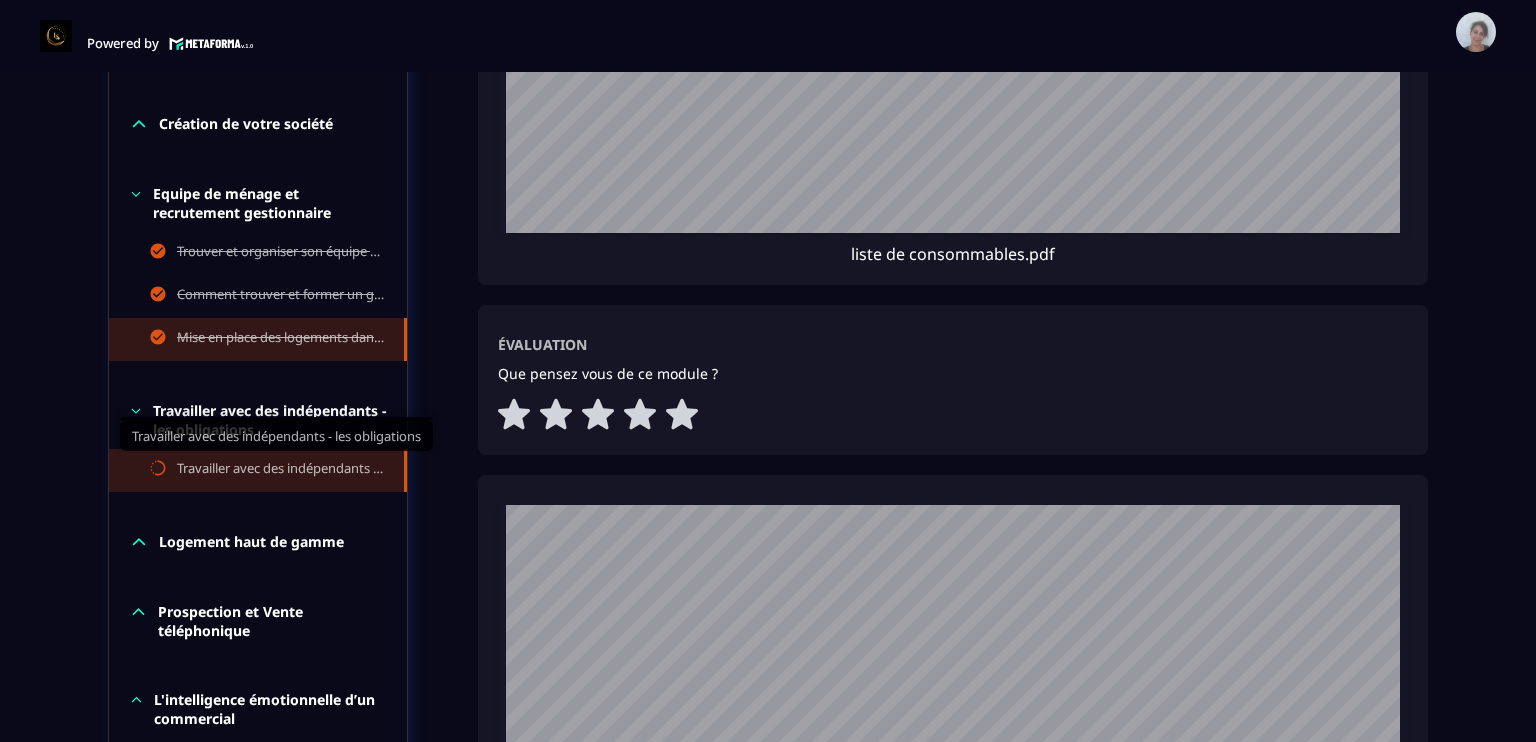 click on "Travailler avec des indépendants - les obligations" at bounding box center (280, 470) 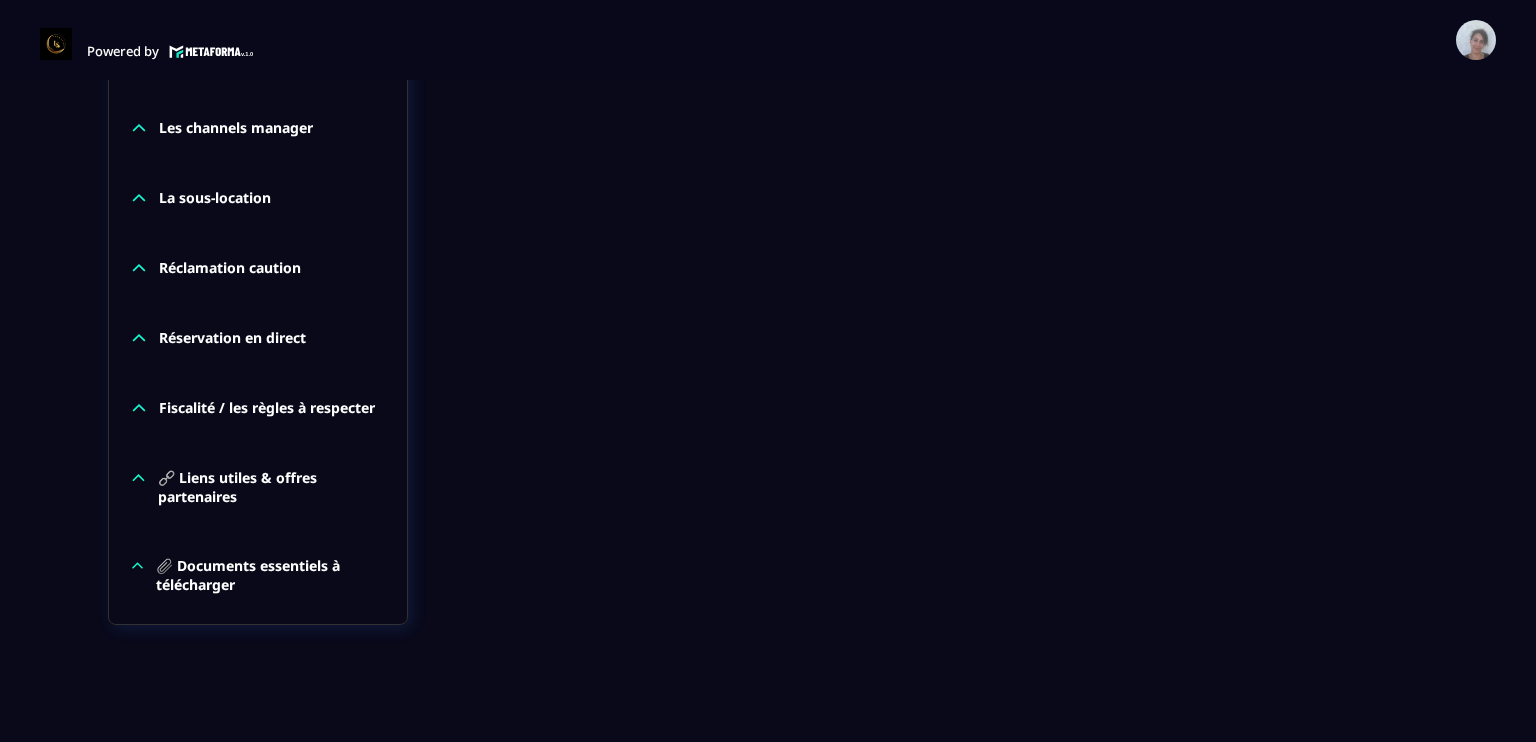 scroll, scrollTop: 2025, scrollLeft: 0, axis: vertical 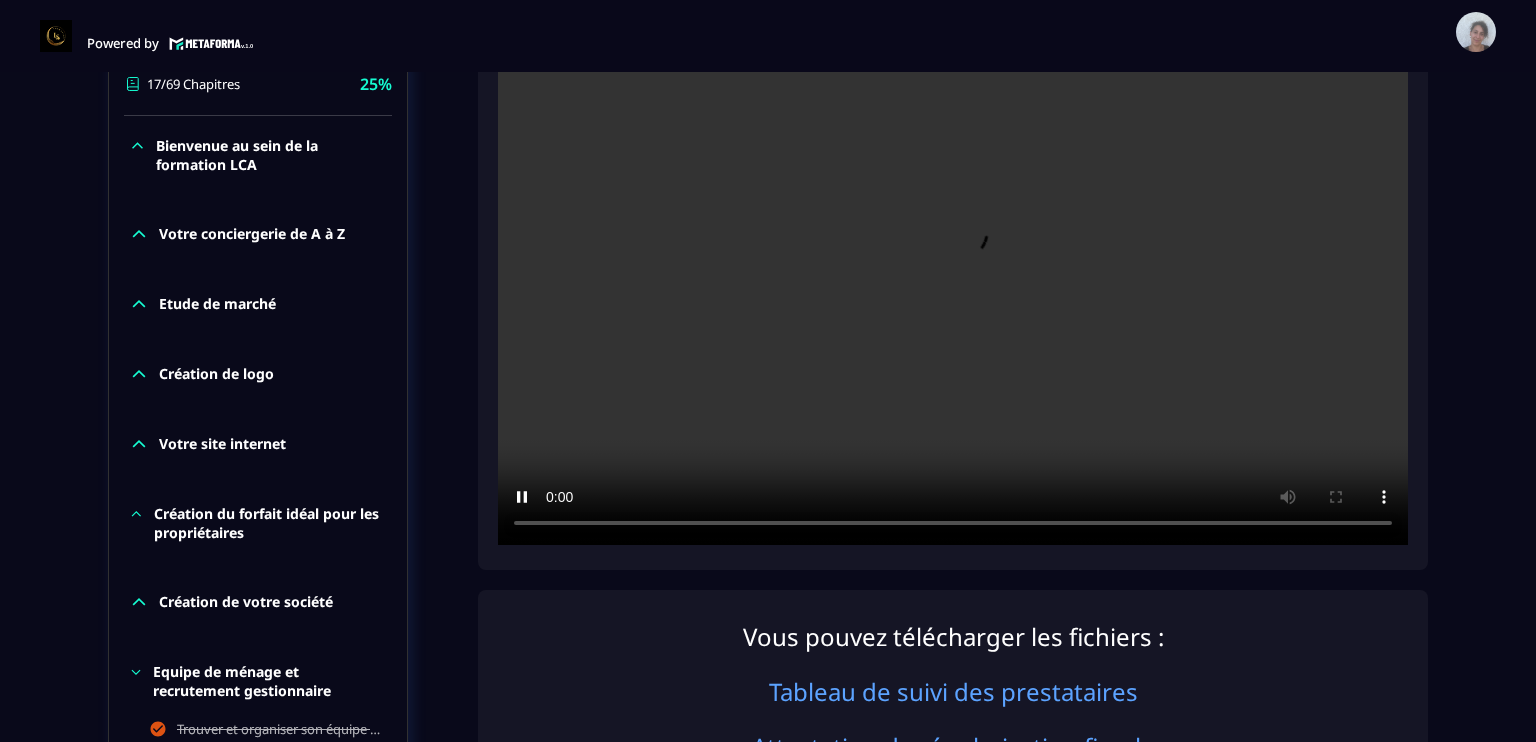 click on "Formations Questions Communauté Événements Formations / La conciergerie 100% automatisée / Travailler avec des indépendants - les obligations La conciergerie 100% automatisée Découvrez les fondamentaux de la conciergerie immobilière 100% automatisée.
Cette formation est conçue pour vous permettre de lancer et maîtriser votre activité de conciergerie en toute simplicité.
Vous apprendrez :
✅ Les bases essentielles de la conciergerie pour démarrer sereinement.
✅ Les outils incontournables pour gérer vos clients et vos biens de manière efficace.
✅ L'automatisation des tâches répétitives pour gagner un maximum de temps au quotidien.
Objectif : Vous fournir toutes les clés pour créer une activité rentable et automatisée, tout en gardant du temps pour vous. 17/69 Chapitres 25%  Bienvenue au sein de la formation LCA Votre conciergerie de A à Z Etude de marché Création de logo Votre site internet Création du forfait idéal pour les propriétaires Création de votre société 1" 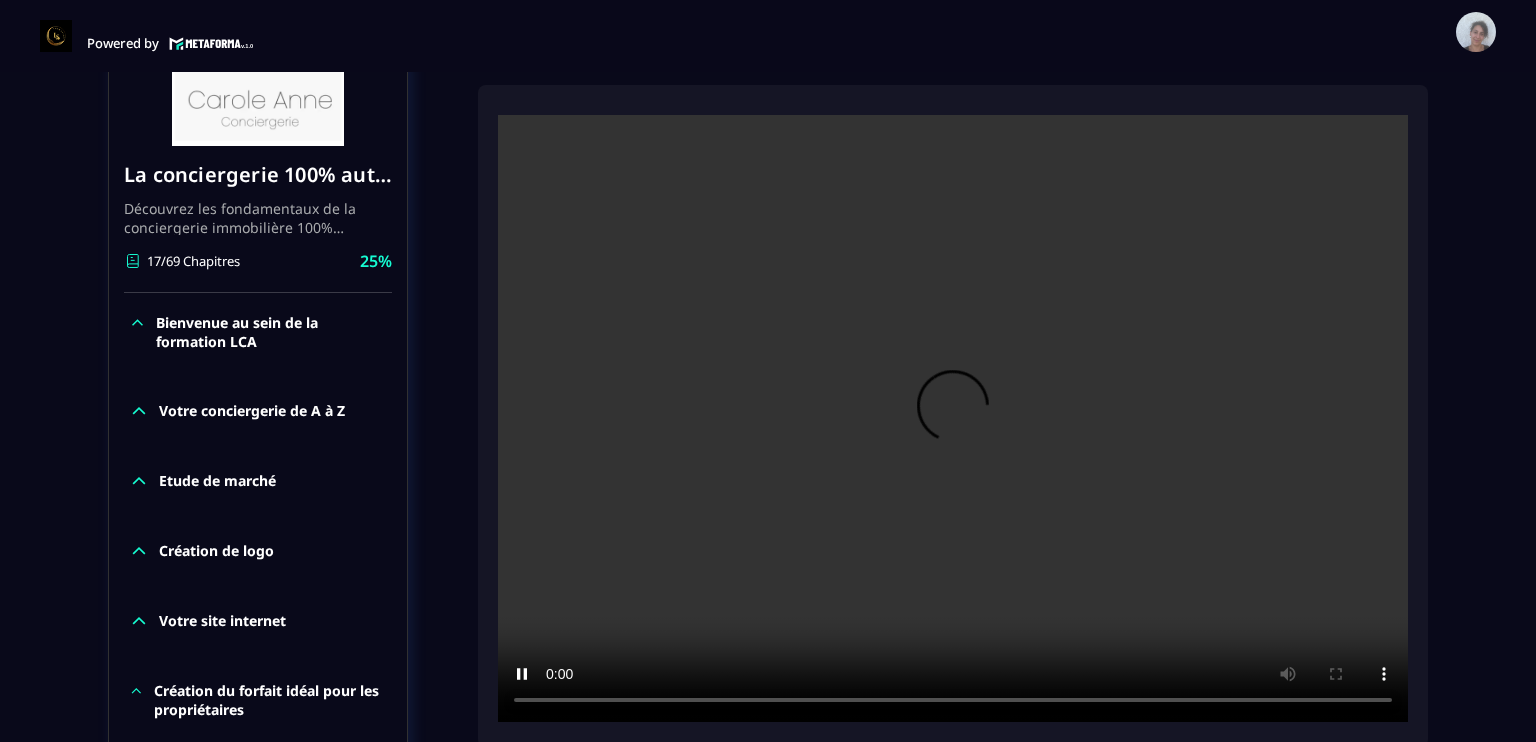 scroll, scrollTop: 360, scrollLeft: 0, axis: vertical 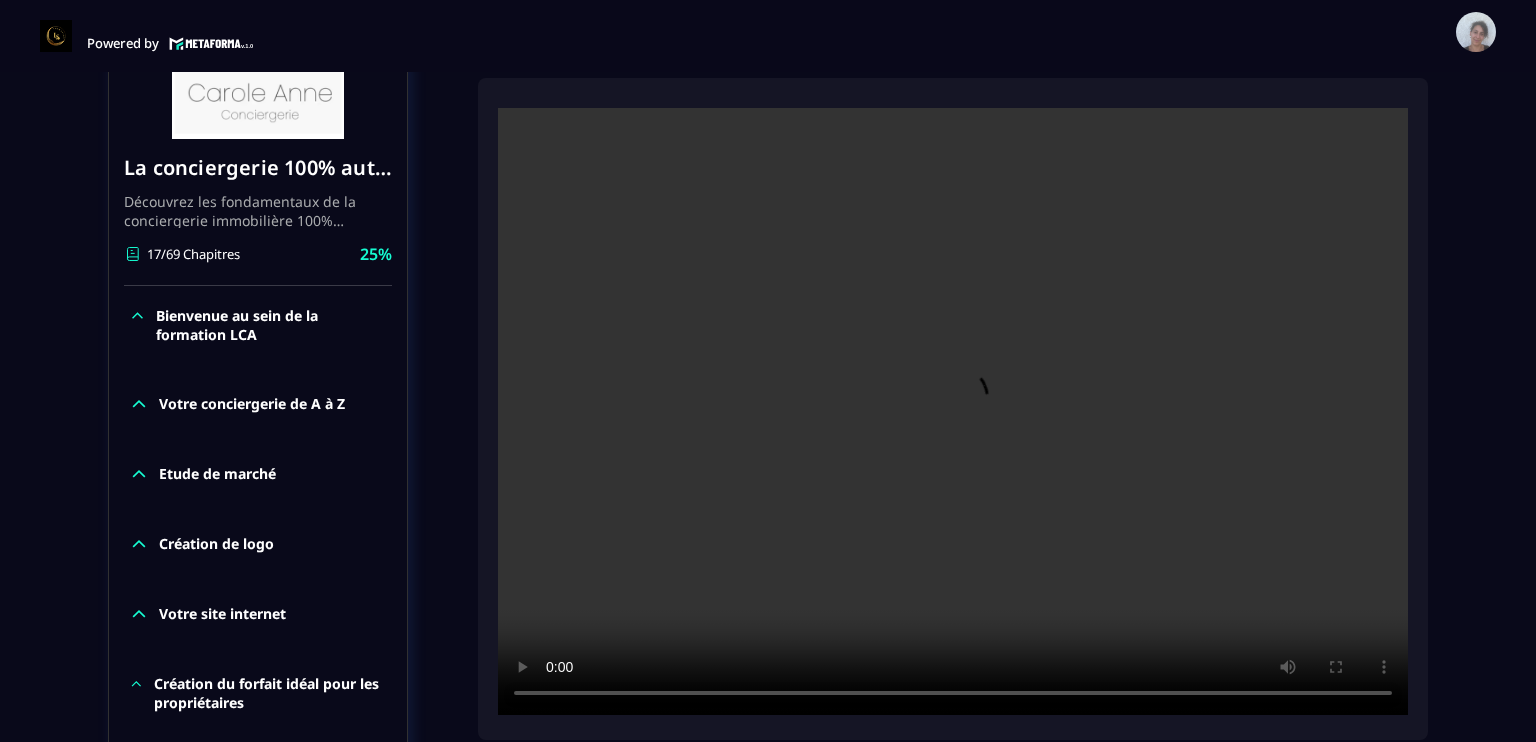 click at bounding box center (953, 411) 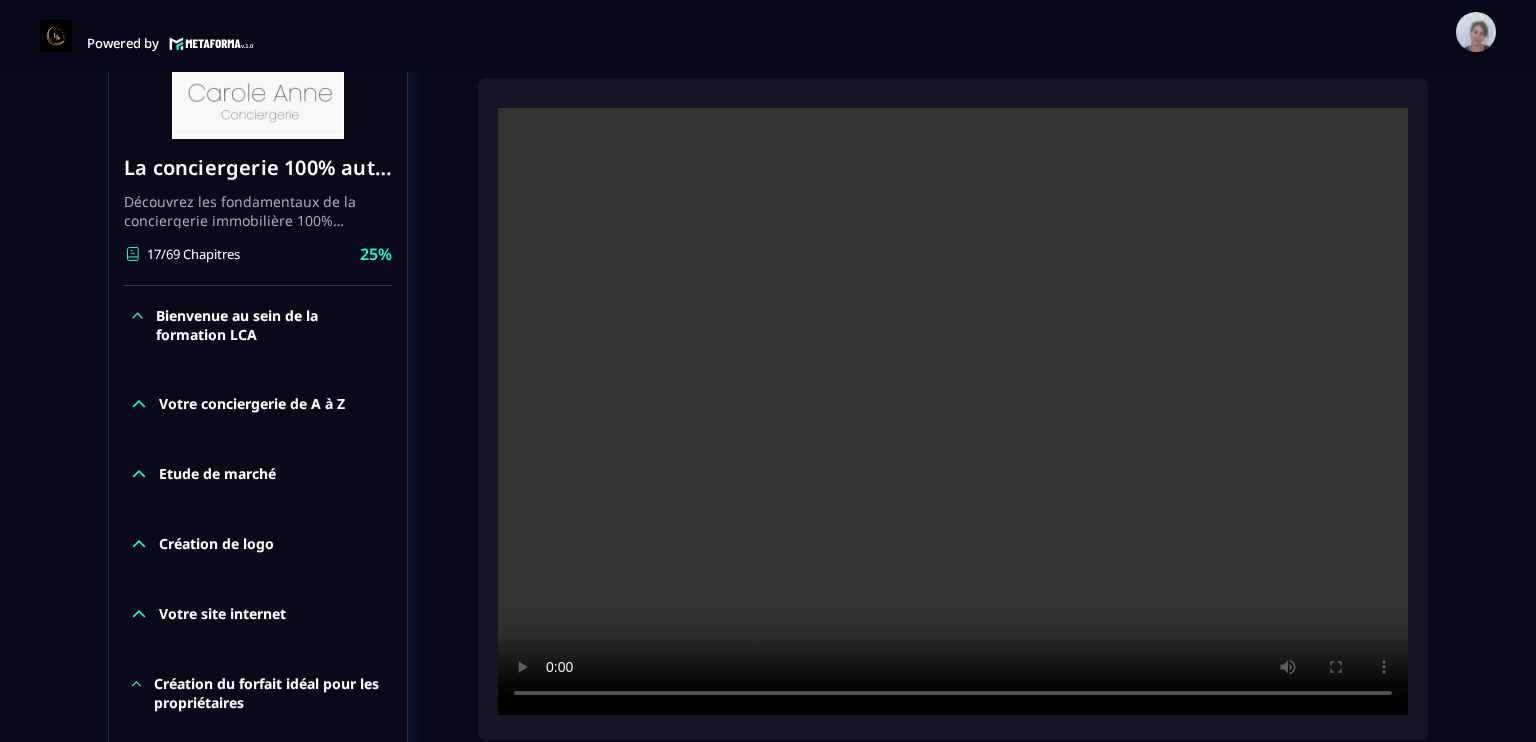 type 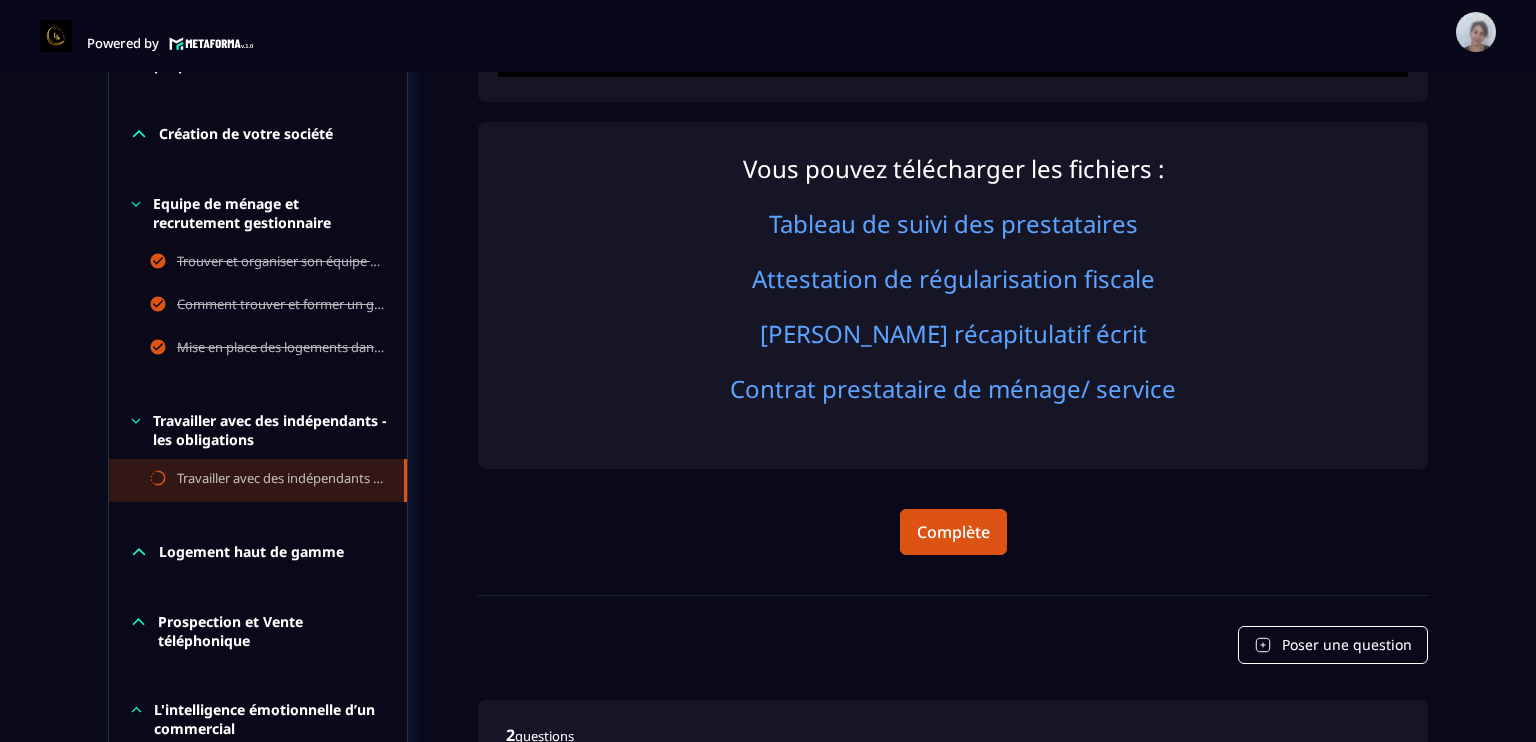 scroll, scrollTop: 1000, scrollLeft: 0, axis: vertical 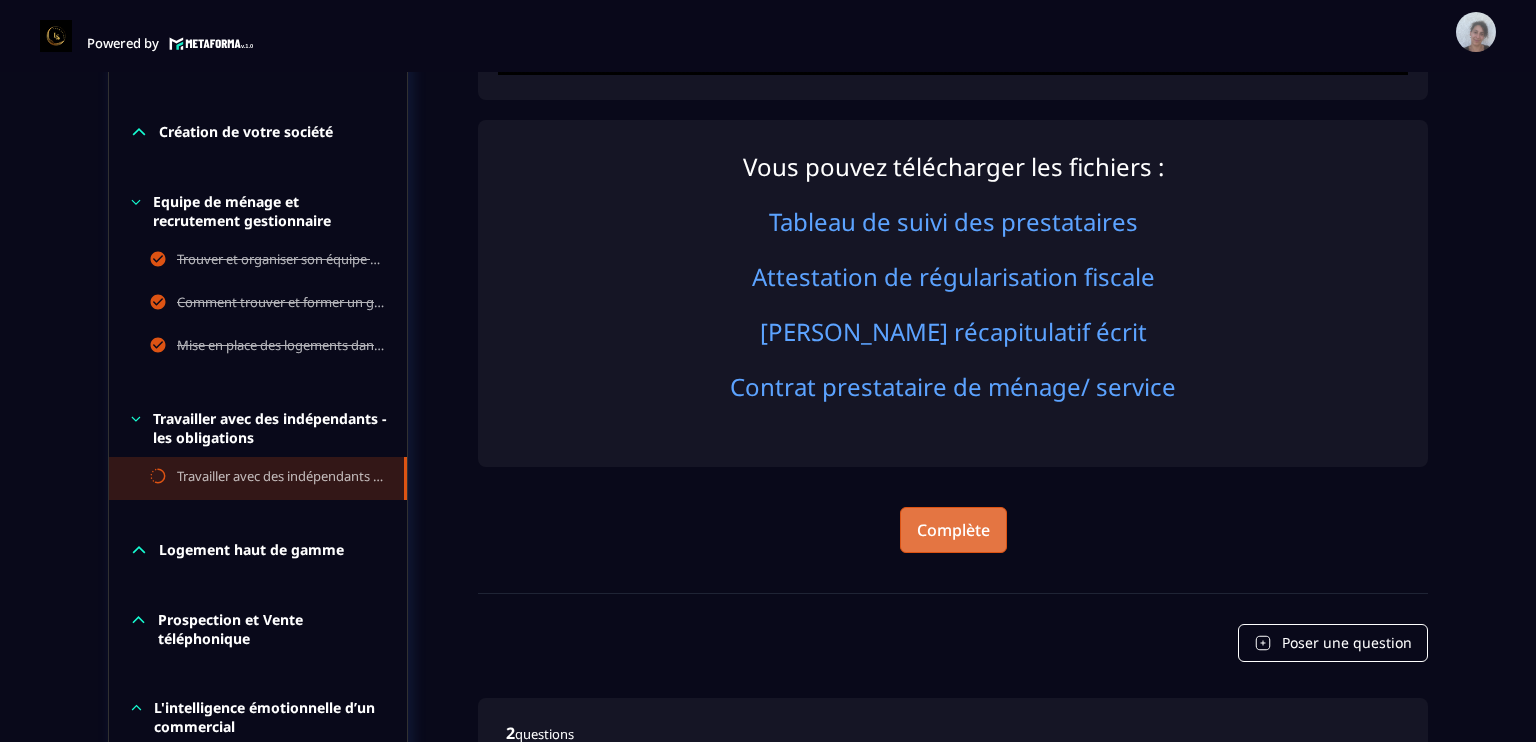 click on "Complète" at bounding box center (953, 530) 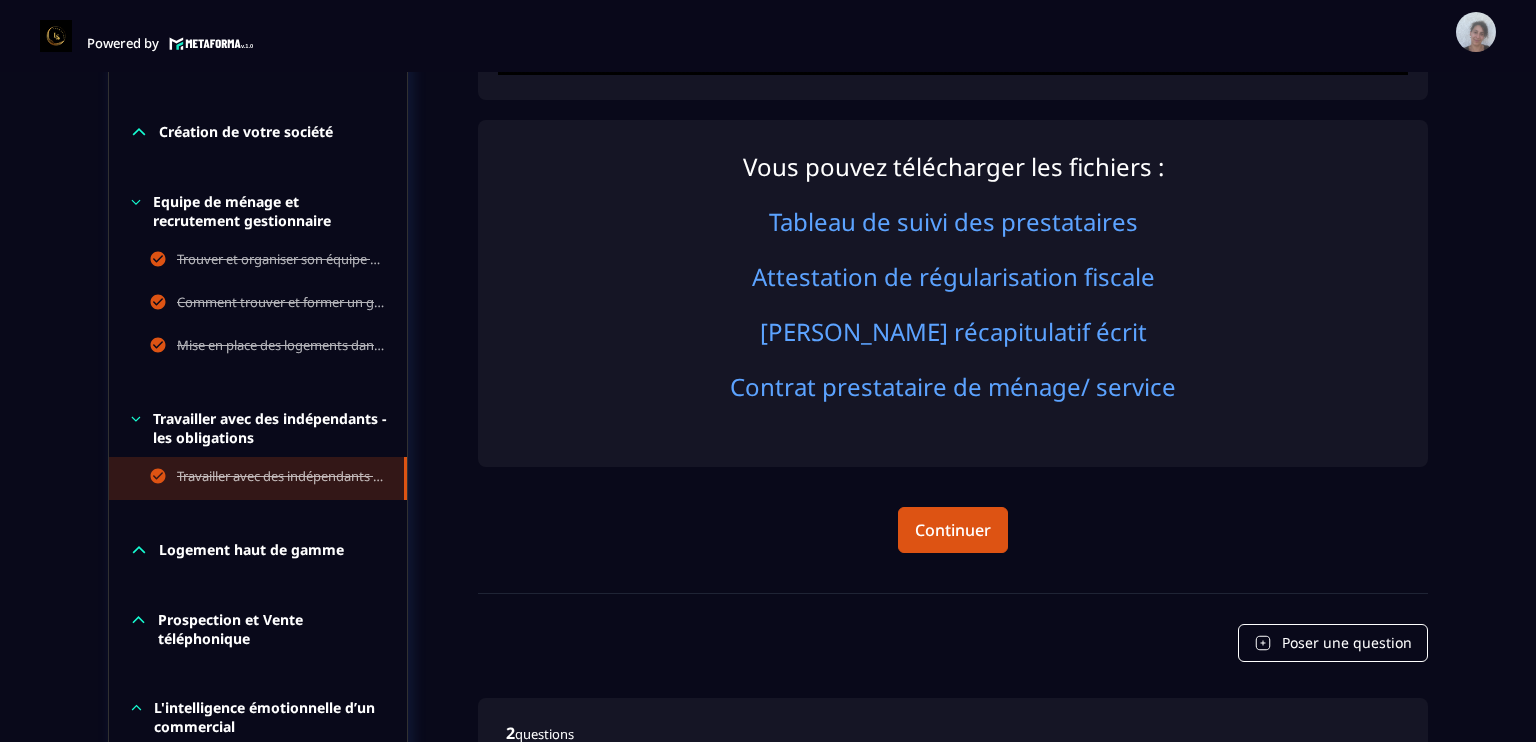 click on "Logement haut de gamme" at bounding box center [251, 550] 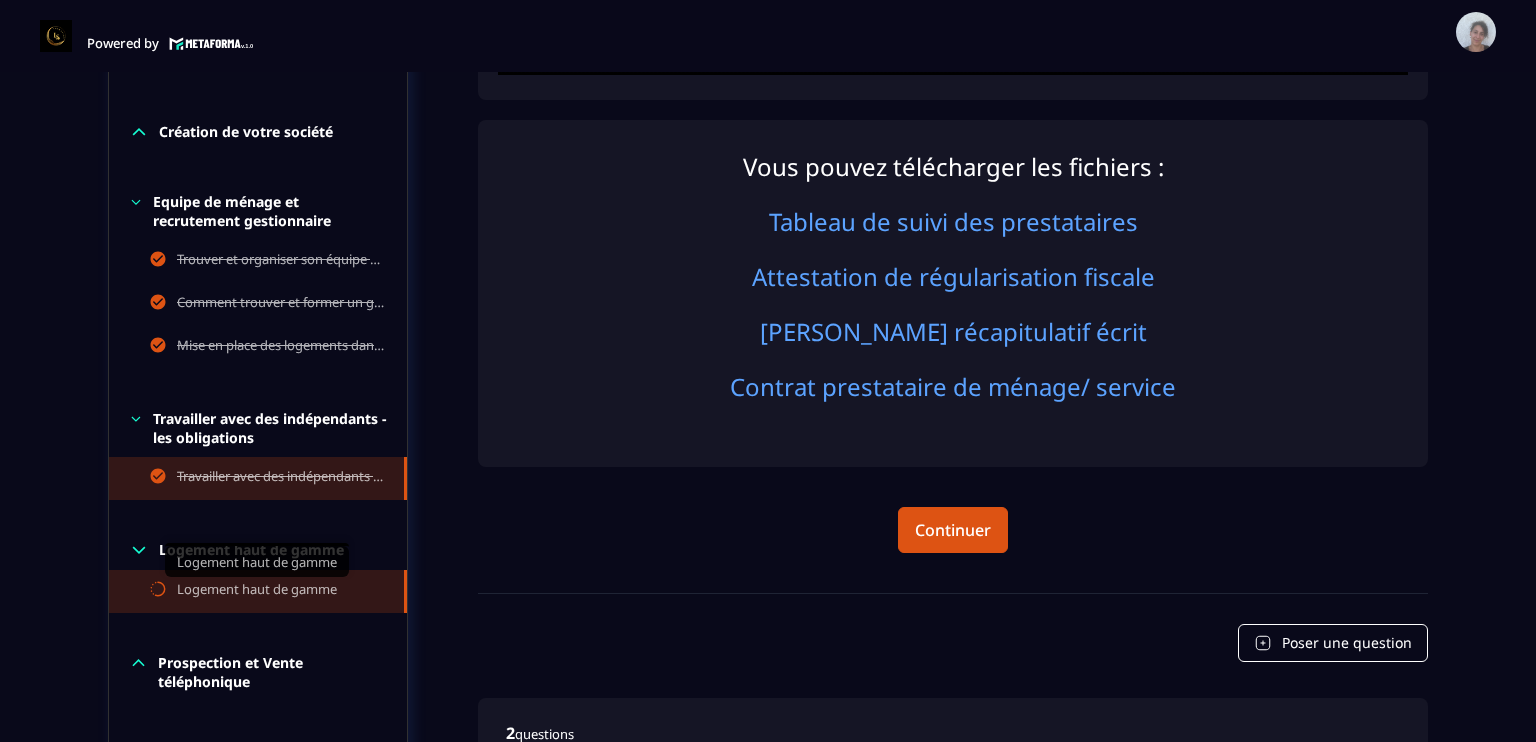click on "Logement haut de gamme" at bounding box center (257, 591) 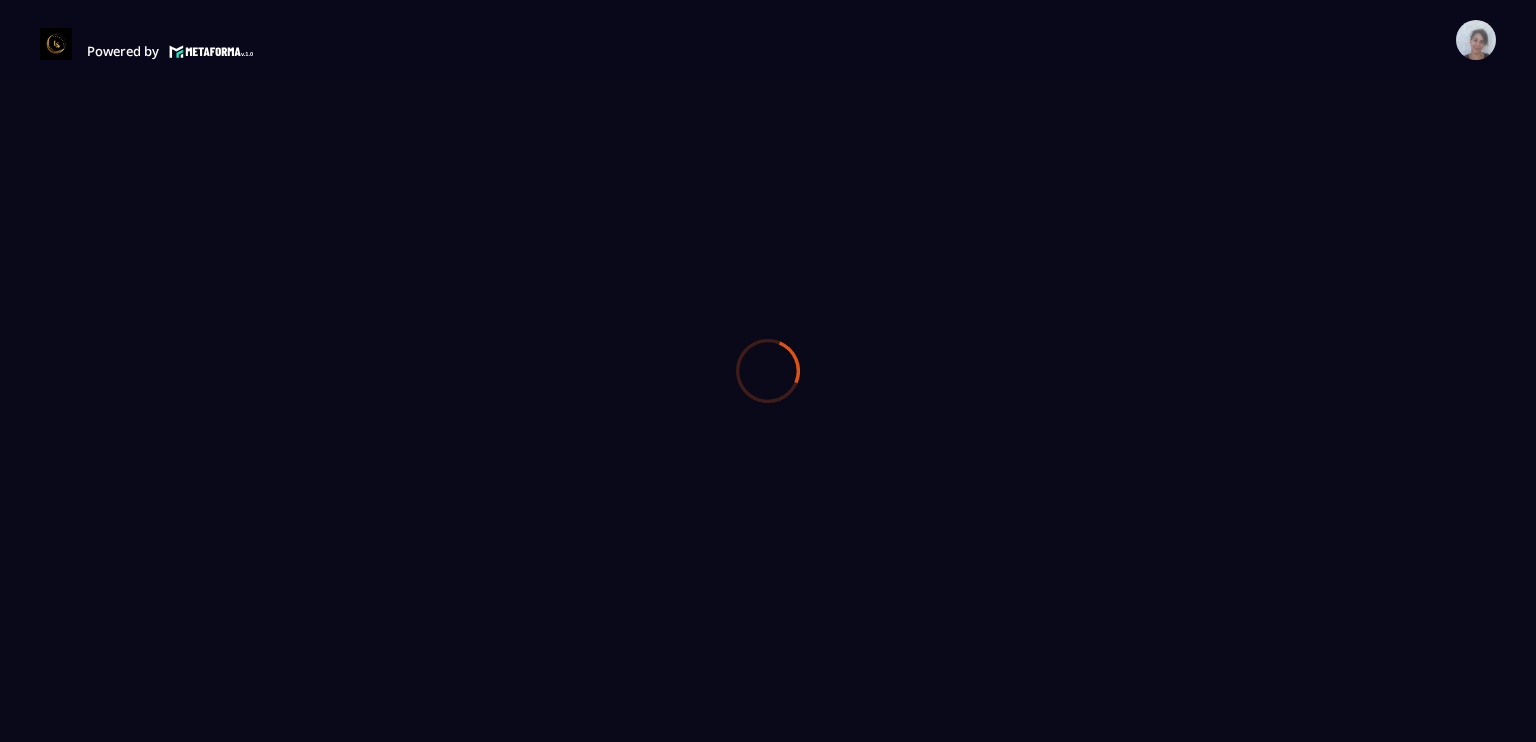 scroll, scrollTop: 0, scrollLeft: 0, axis: both 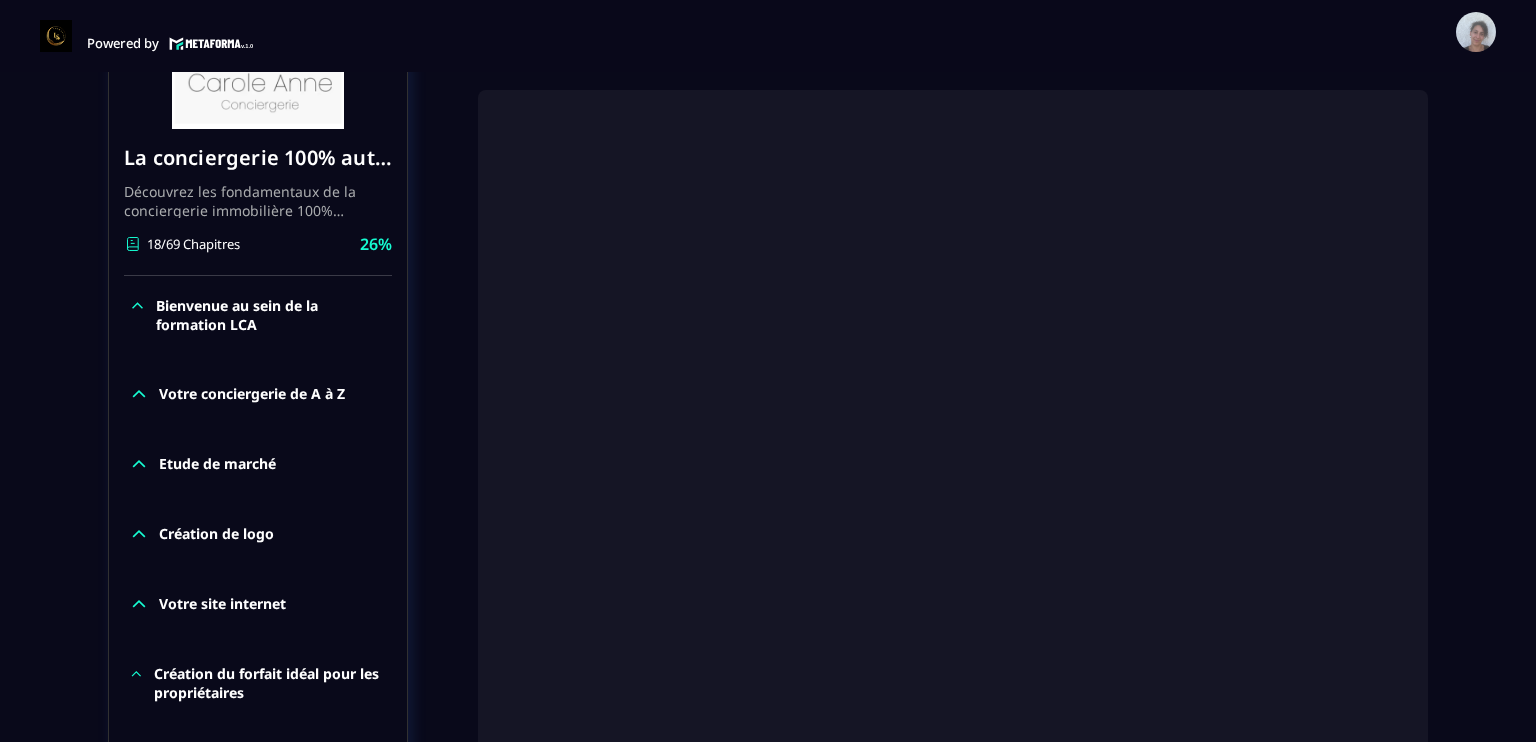 click on "Formations Questions Communauté Événements Formations / La conciergerie 100% automatisée / Logement haut de gamme La conciergerie 100% automatisée Découvrez les fondamentaux de la conciergerie immobilière 100% automatisée.
Cette formation est conçue pour vous permettre de lancer et maîtriser votre activité de conciergerie en toute simplicité.
Vous apprendrez :
✅ Les bases essentielles de la conciergerie pour démarrer sereinement.
✅ Les outils incontournables pour gérer vos clients et vos biens de manière efficace.
✅ L'automatisation des tâches répétitives pour gagner un maximum de temps au quotidien.
Objectif : Vous fournir toutes les clés pour créer une activité rentable et automatisée, tout en gardant du temps pour vous. 18/69 Chapitres 26%  Bienvenue au sein de la formation LCA Votre conciergerie de A à Z Etude de marché Création de logo Votre site internet Création du forfait idéal pour les propriétaires Création de votre société Logement haut de gamme 26%  1" 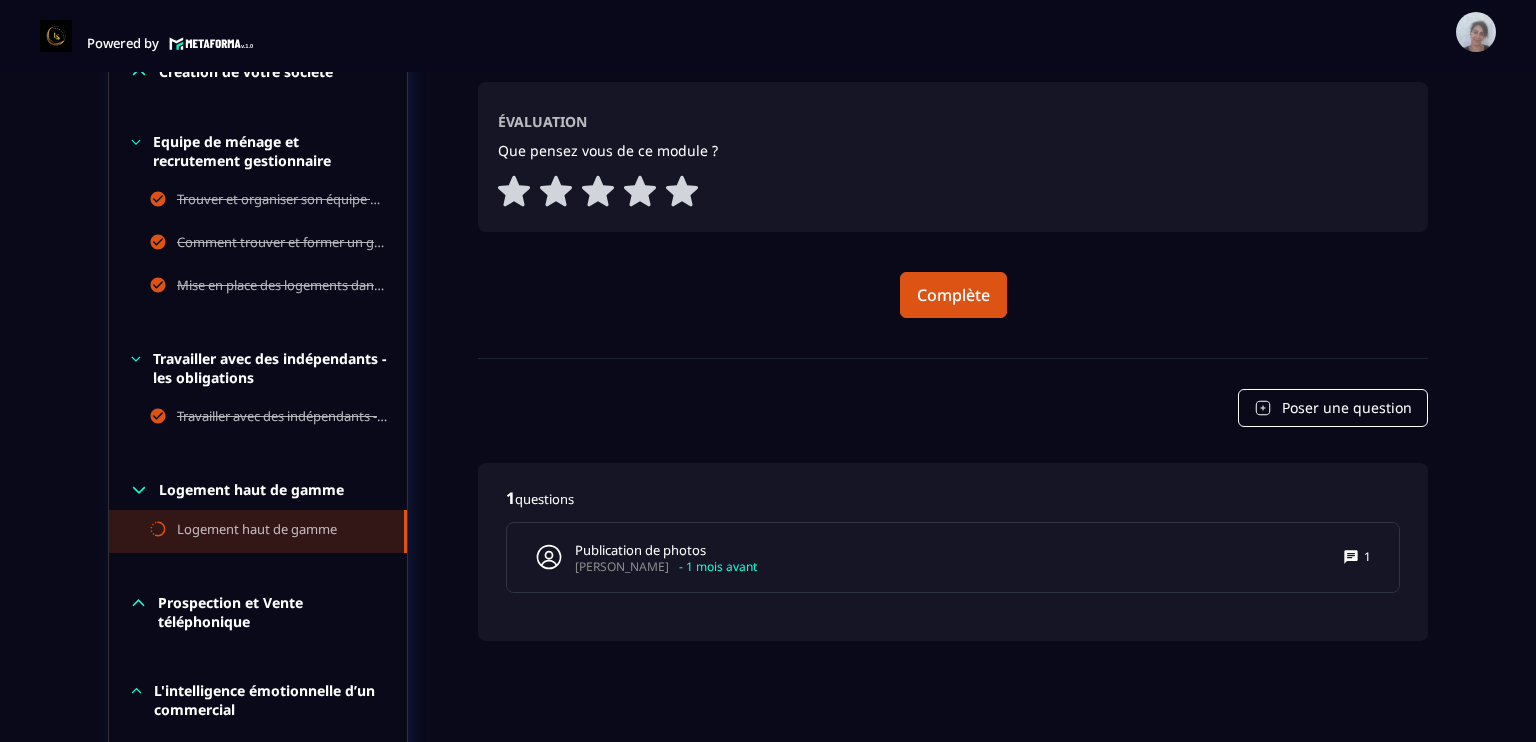 scroll, scrollTop: 1090, scrollLeft: 0, axis: vertical 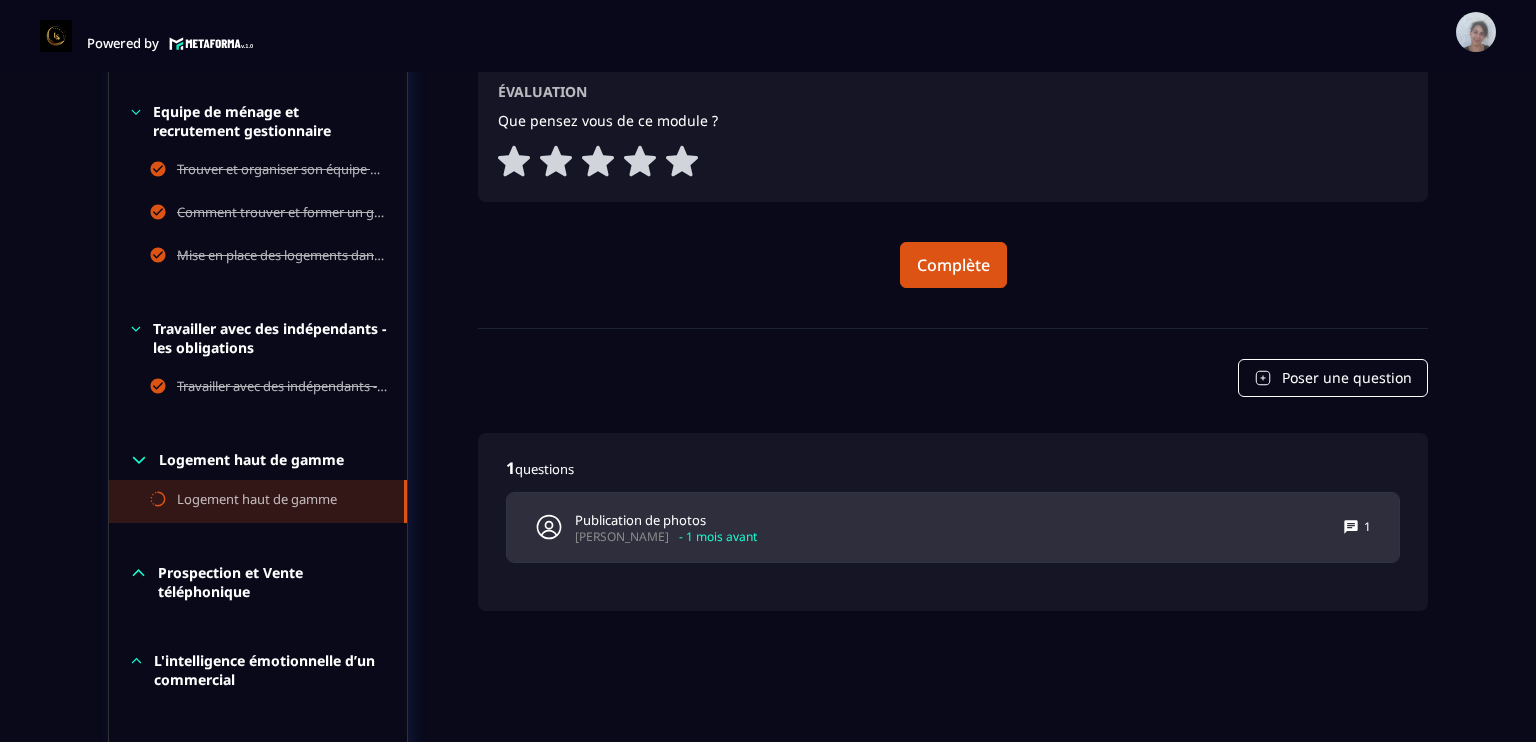 click on "Publication de photos [PERSON_NAME]  - 1 mois avant 1" at bounding box center (953, 527) 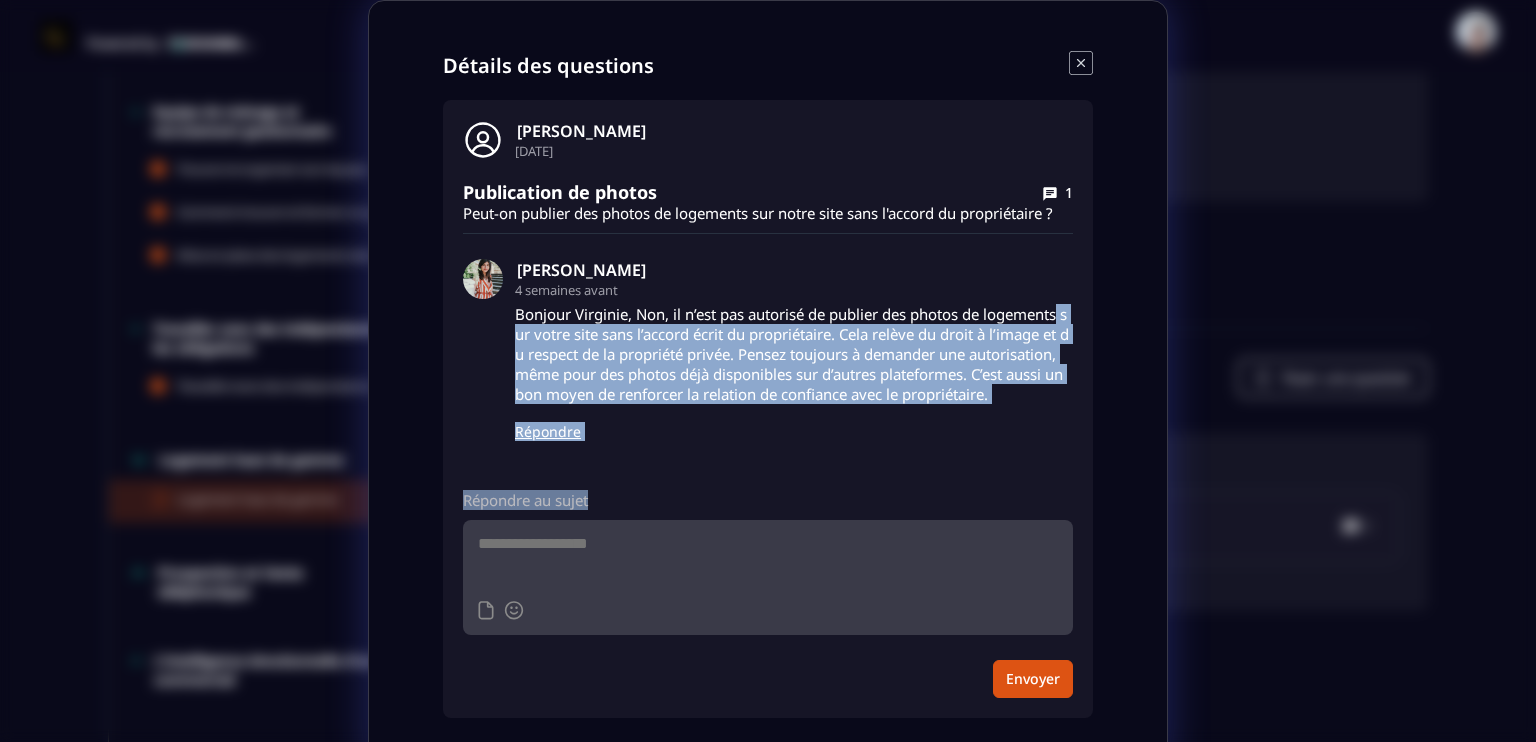 drag, startPoint x: 1357, startPoint y: 312, endPoint x: 1400, endPoint y: 588, distance: 279.32956 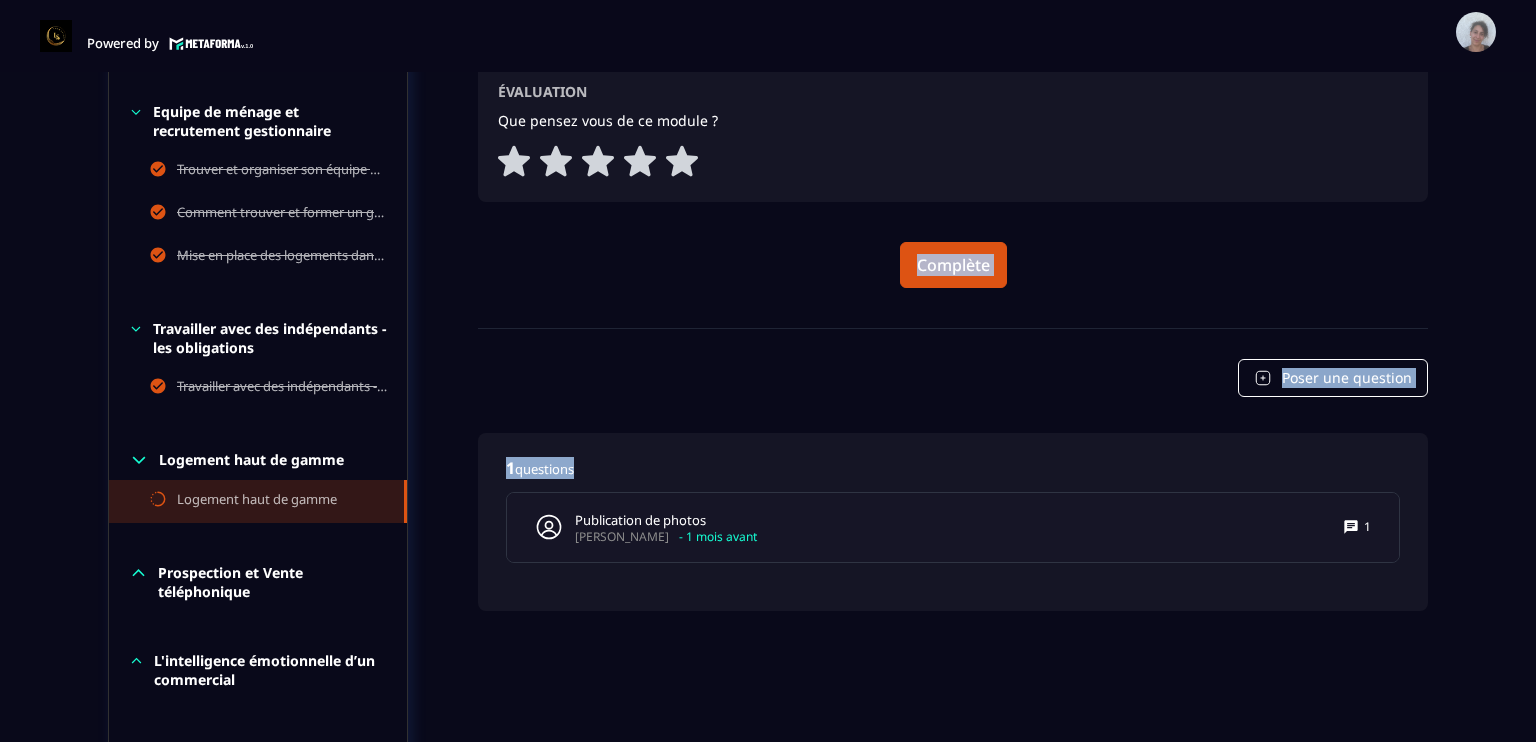 drag, startPoint x: 1479, startPoint y: 183, endPoint x: 1468, endPoint y: 447, distance: 264.22906 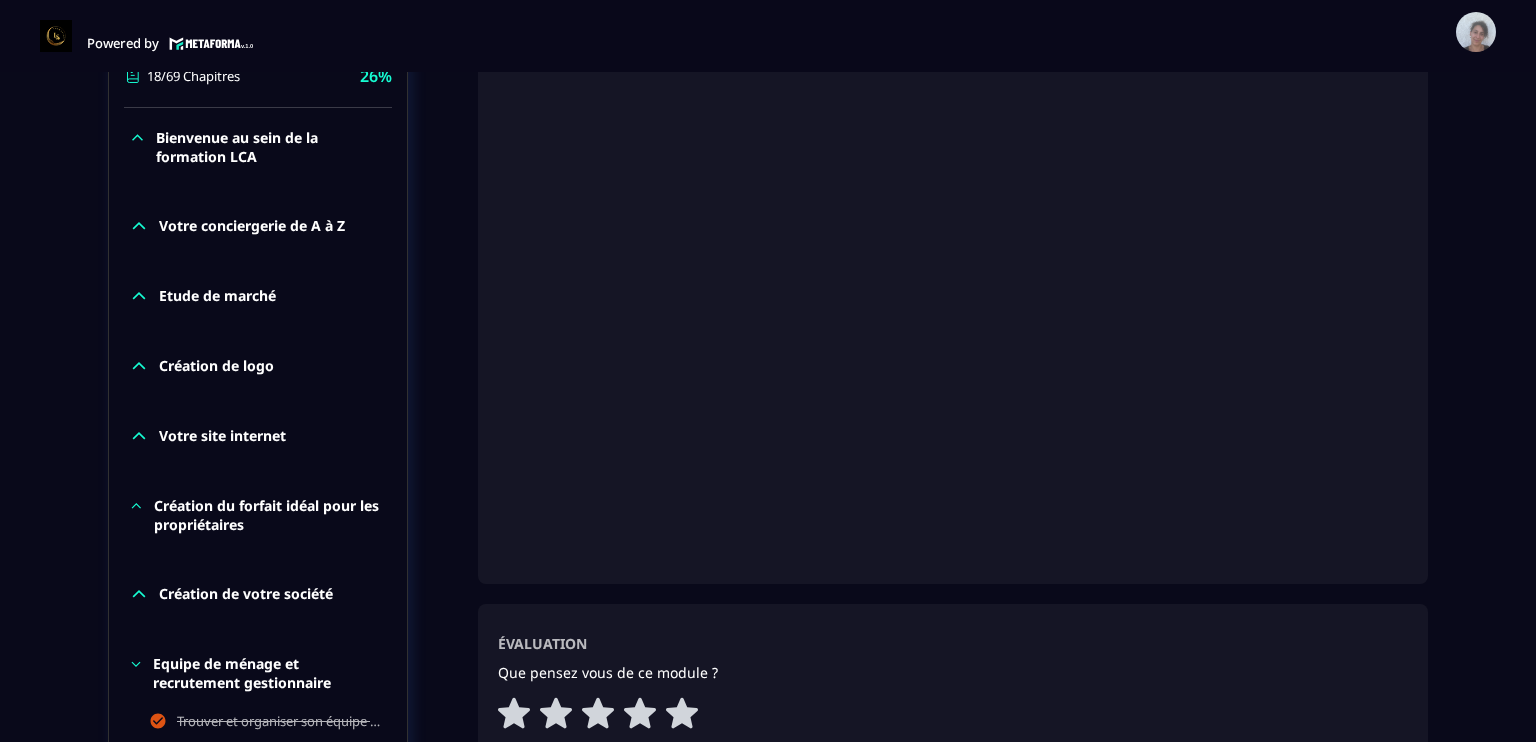 scroll, scrollTop: 530, scrollLeft: 0, axis: vertical 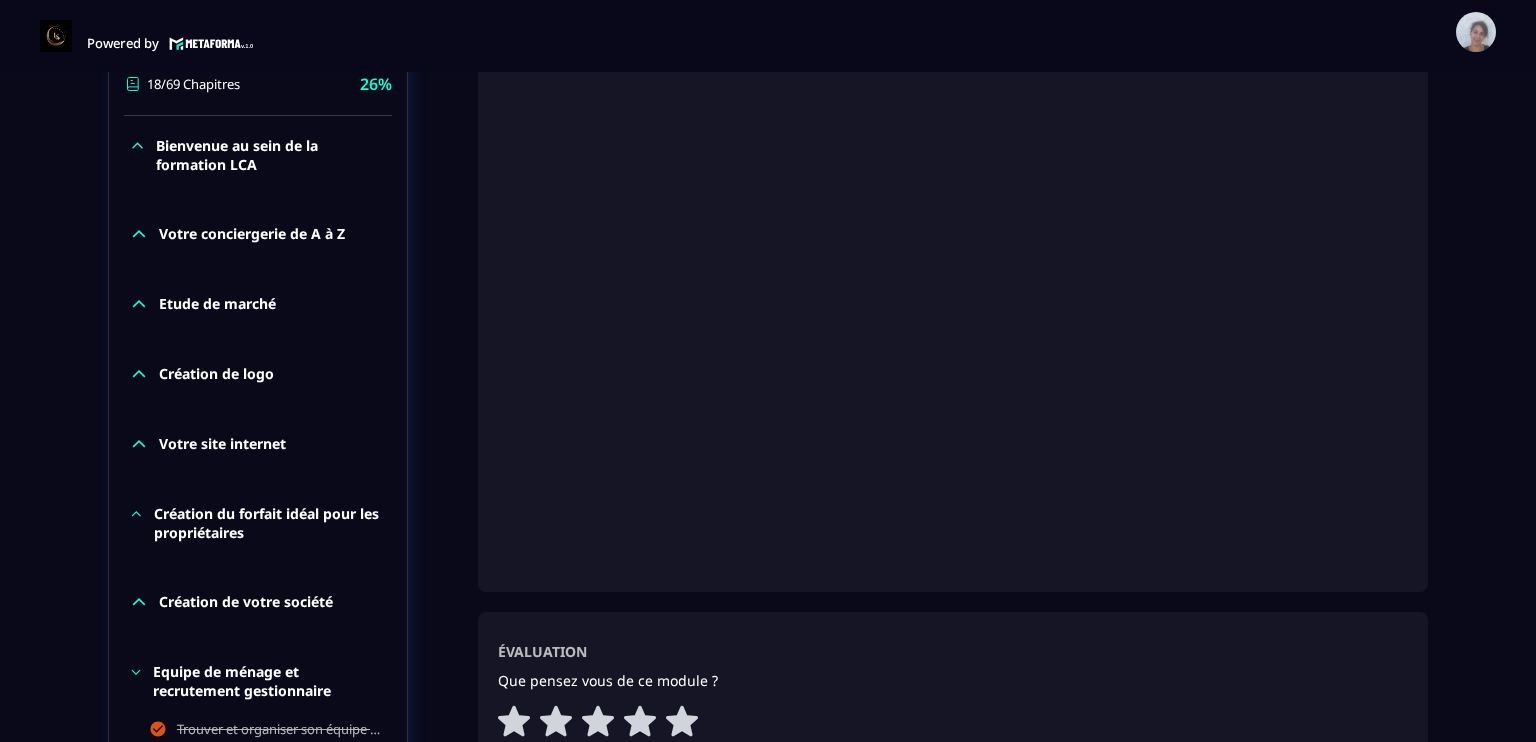 click on "Formations Questions Communauté Événements Formations / La conciergerie 100% automatisée / Logement haut de gamme La conciergerie 100% automatisée Découvrez les fondamentaux de la conciergerie immobilière 100% automatisée.
Cette formation est conçue pour vous permettre de lancer et maîtriser votre activité de conciergerie en toute simplicité.
Vous apprendrez :
✅ Les bases essentielles de la conciergerie pour démarrer sereinement.
✅ Les outils incontournables pour gérer vos clients et vos biens de manière efficace.
✅ L'automatisation des tâches répétitives pour gagner un maximum de temps au quotidien.
Objectif : Vous fournir toutes les clés pour créer une activité rentable et automatisée, tout en gardant du temps pour vous. 18/69 Chapitres 26%  Bienvenue au sein de la formation LCA Votre conciergerie de A à Z Etude de marché Création de logo Votre site internet Création du forfait idéal pour les propriétaires Création de votre société Logement haut de gamme 26%  1" 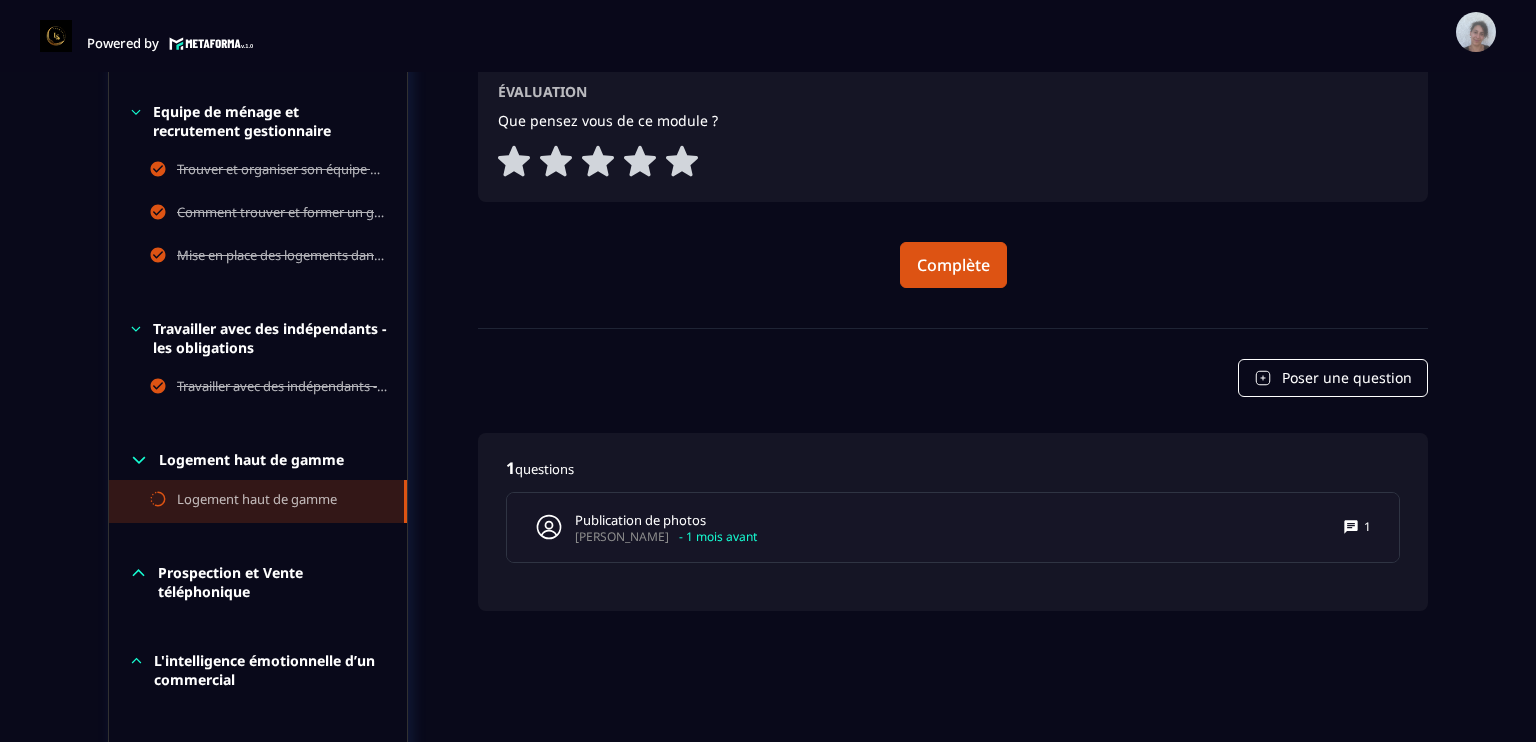 scroll, scrollTop: 1130, scrollLeft: 0, axis: vertical 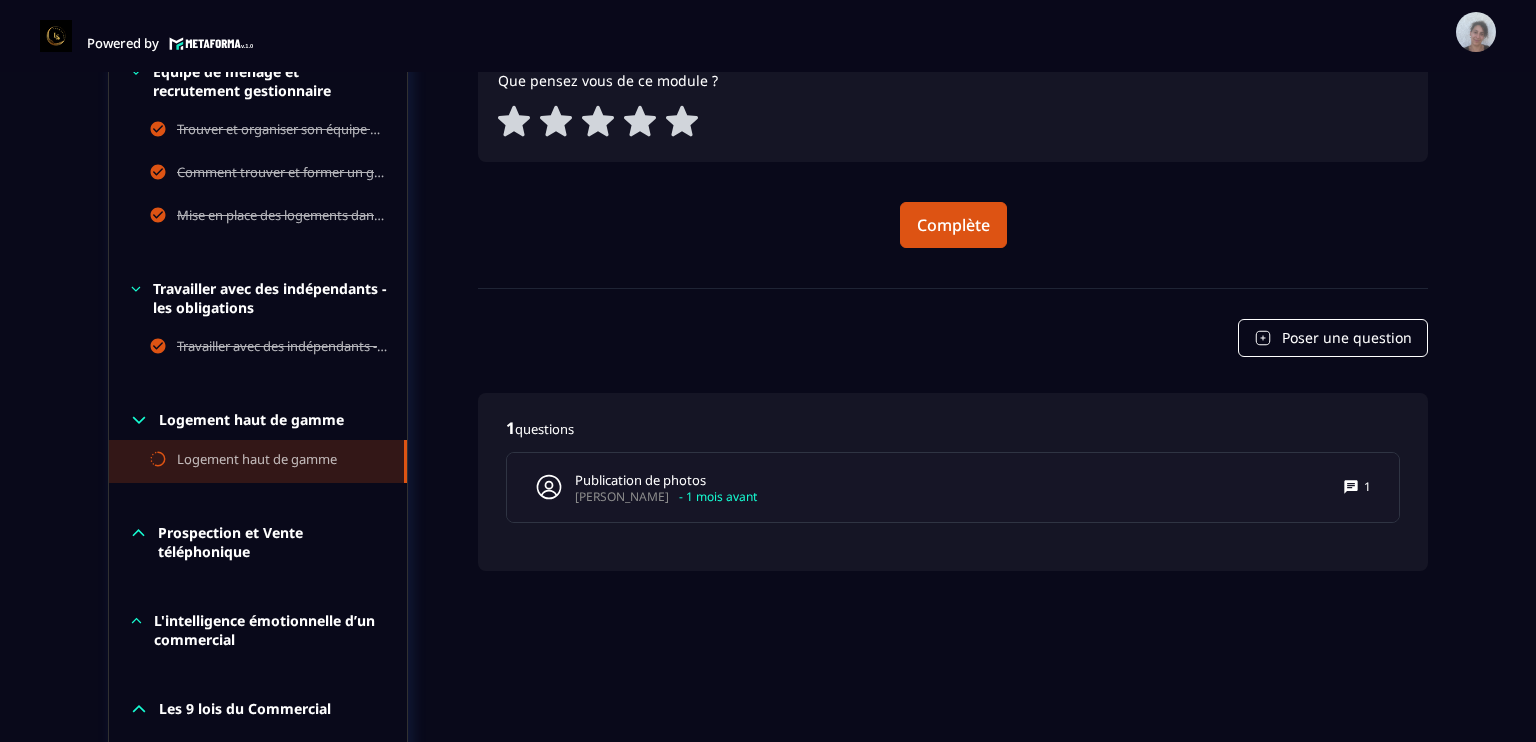 click on "Prospection et Vente téléphonique" at bounding box center (272, 542) 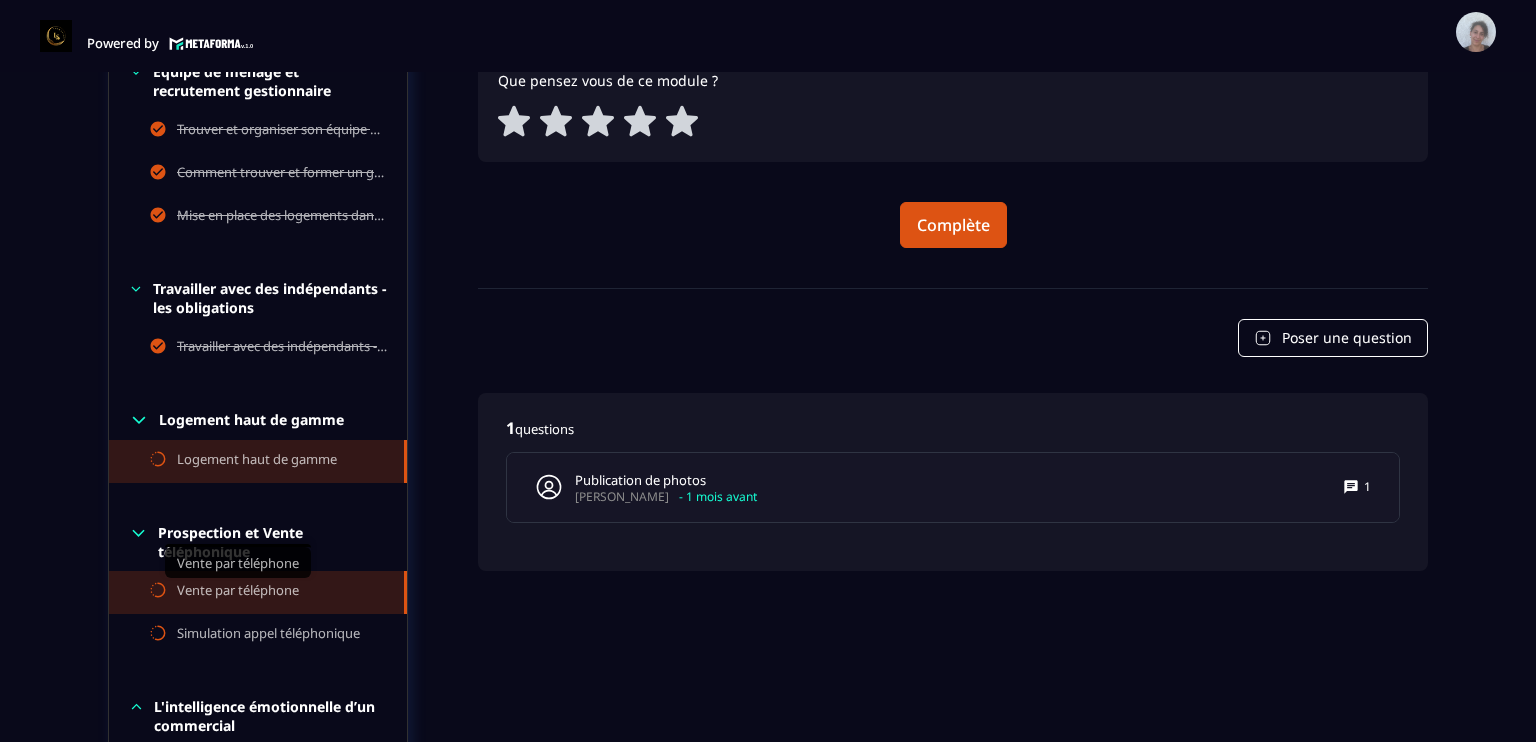click on "Vente par téléphone" at bounding box center [238, 592] 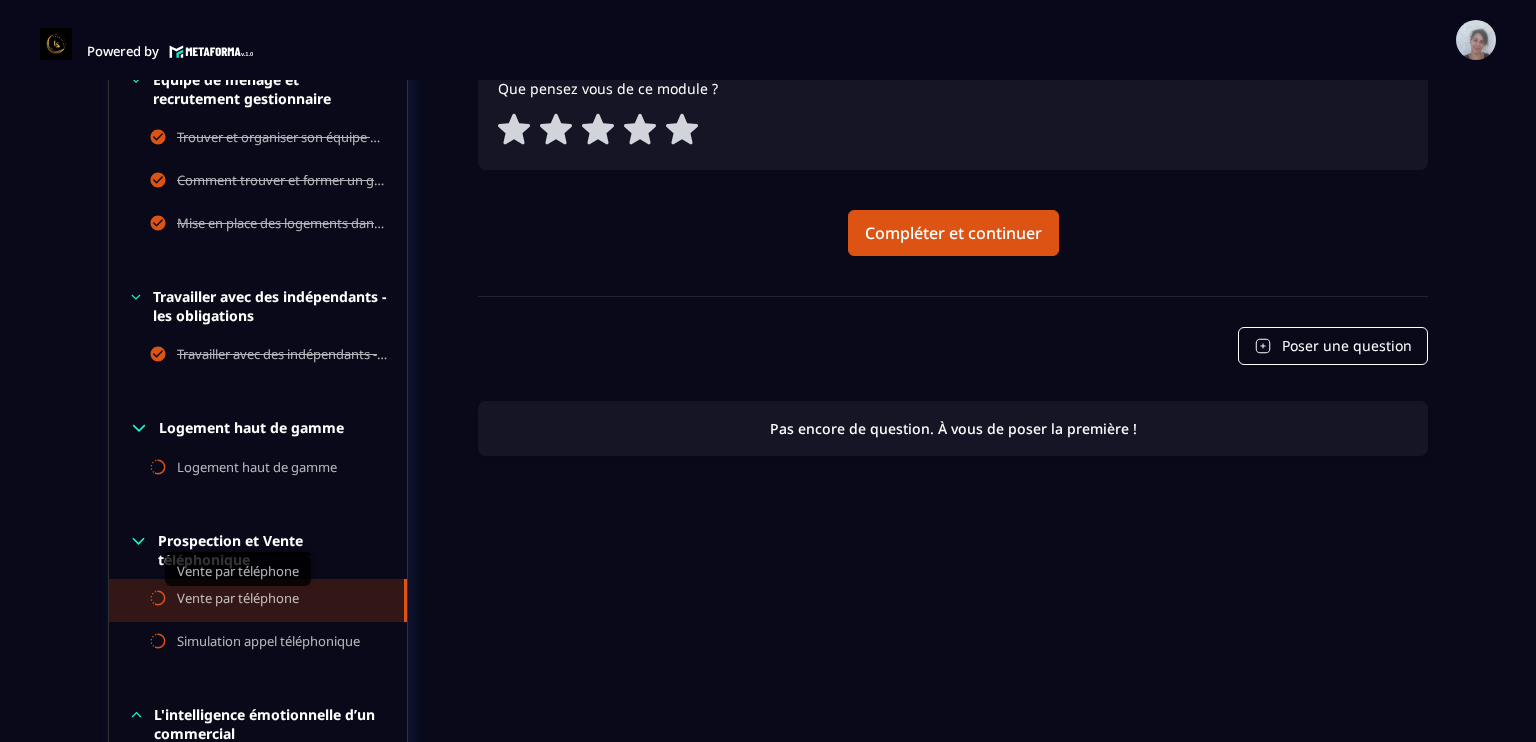 scroll, scrollTop: 804, scrollLeft: 0, axis: vertical 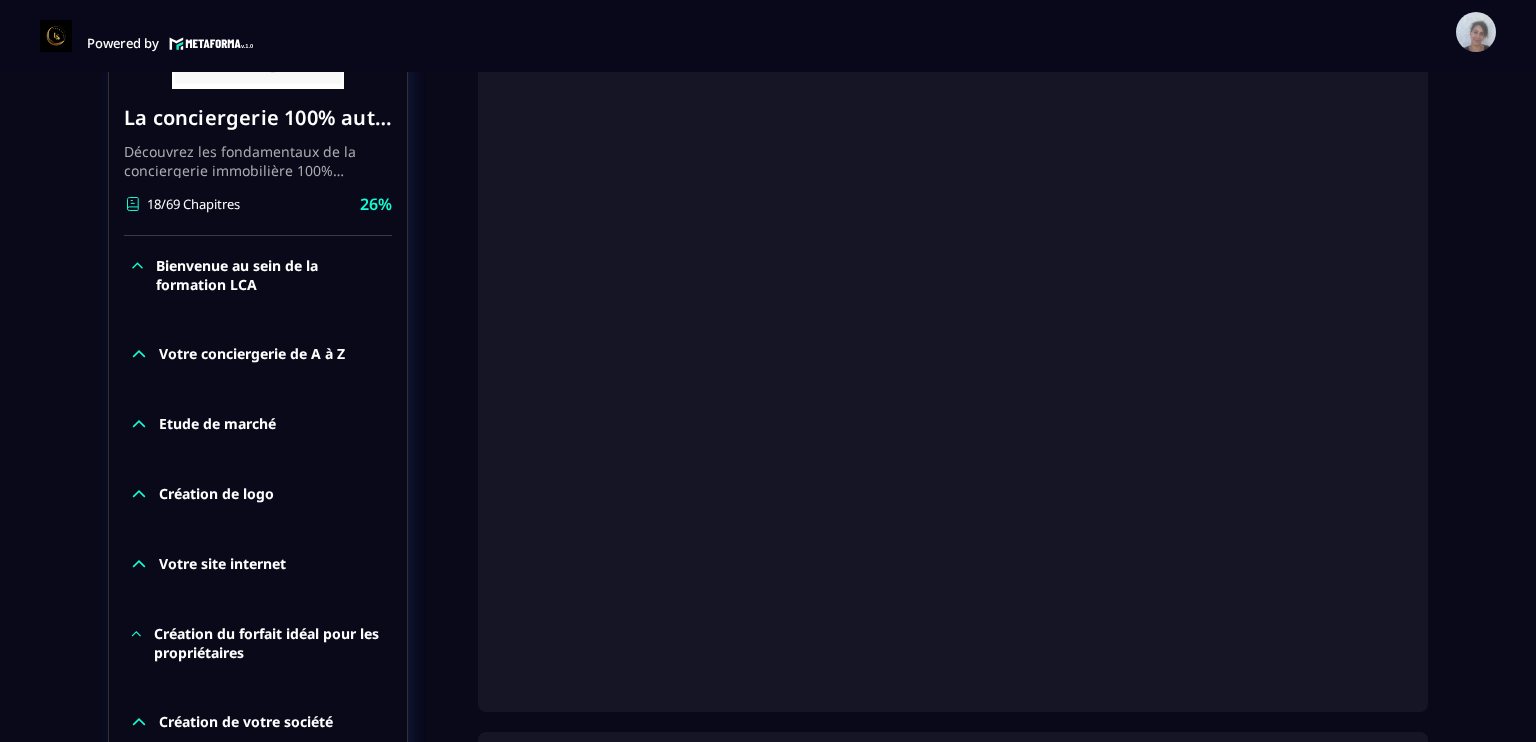 click on "Etude de marché" 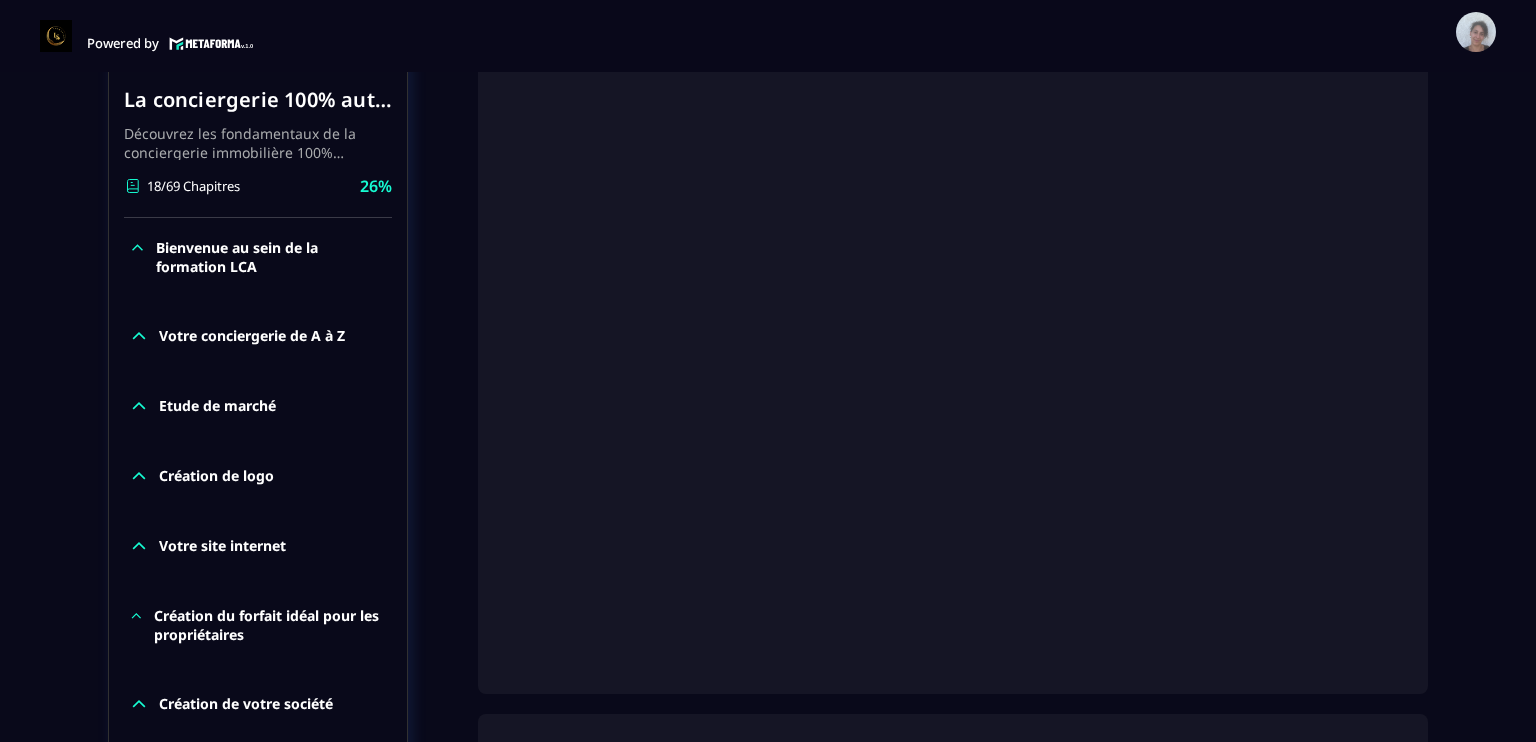 scroll, scrollTop: 430, scrollLeft: 0, axis: vertical 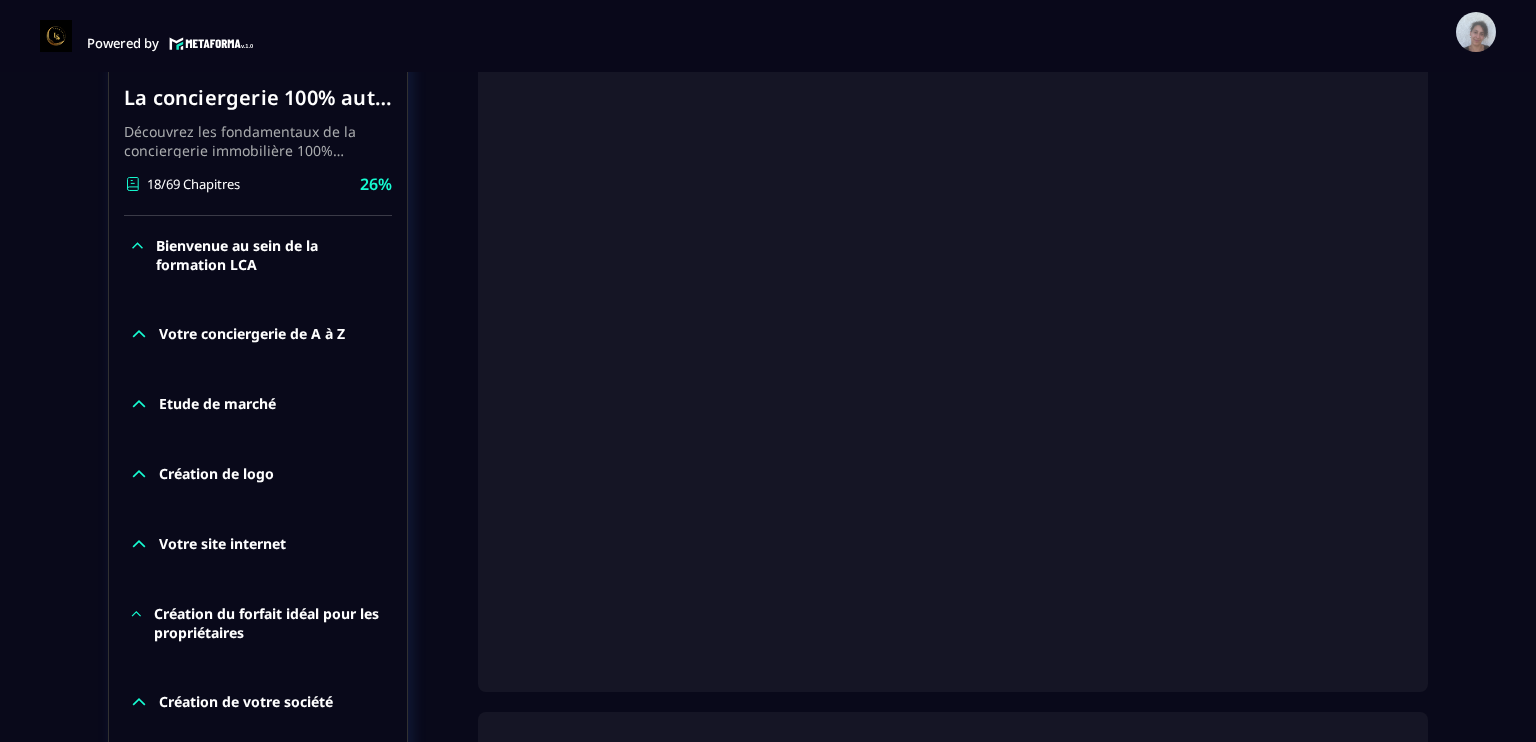click on "Formations / La conciergerie 100% automatisée / Vente par téléphone La conciergerie 100% automatisée Découvrez les fondamentaux de la conciergerie immobilière 100% automatisée.
Cette formation est conçue pour vous permettre de lancer et maîtriser votre activité de conciergerie en toute simplicité.
Vous apprendrez :
✅ Les bases essentielles de la conciergerie pour démarrer sereinement.
✅ Les outils incontournables pour gérer vos clients et vos biens de manière efficace.
✅ L'automatisation des tâches répétitives pour gagner un maximum de temps au quotidien.
Objectif : Vous fournir toutes les clés pour créer une activité rentable et automatisée, tout en gardant du temps pour vous. 18/69 Chapitres 26%  Bienvenue au sein de la formation LCA Votre conciergerie de A à Z Etude de marché Création de logo Votre site internet Création du forfait idéal pour les propriétaires Création de votre société Equipe de ménage et recrutement gestionnaire Logement haut de gamme 26%" at bounding box center [768, 1107] 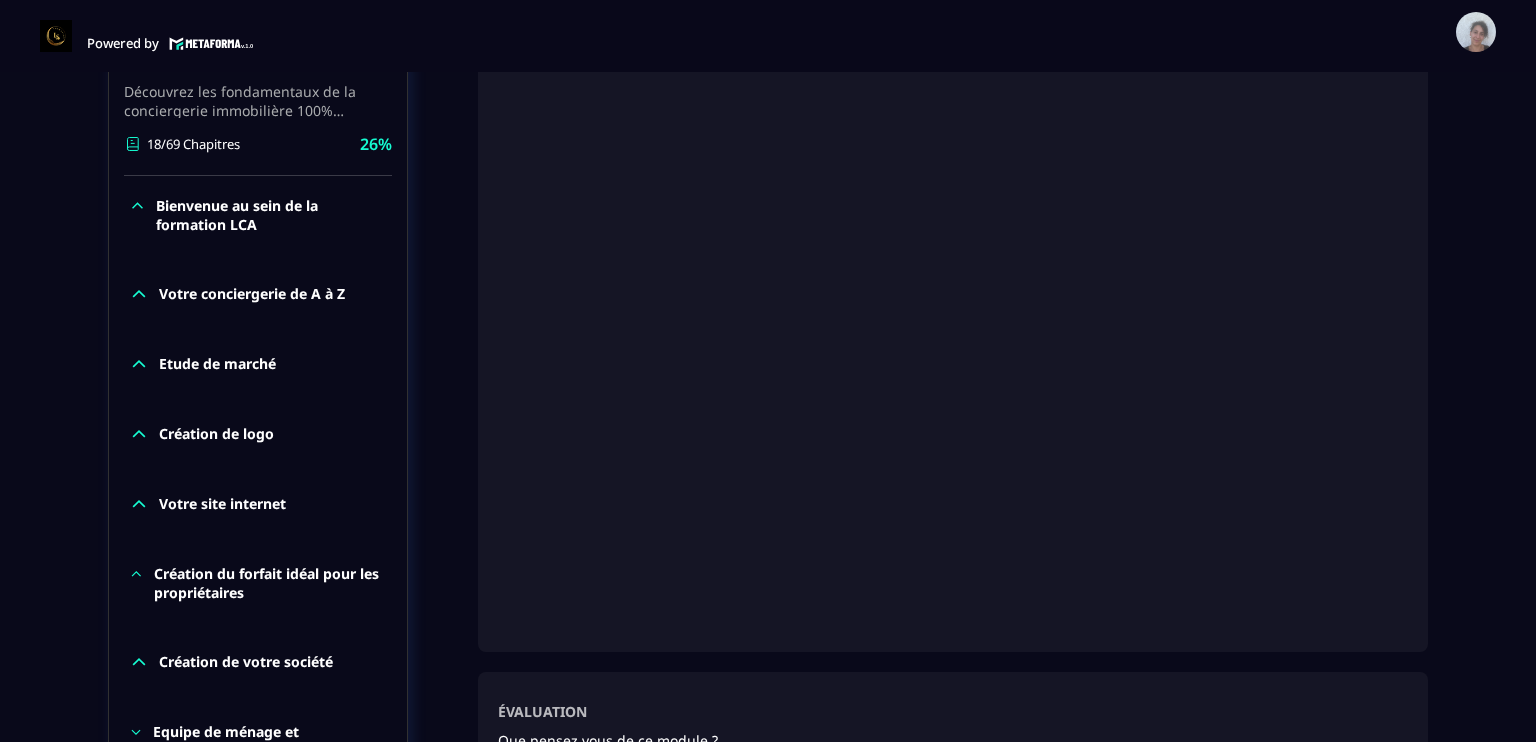 scroll, scrollTop: 510, scrollLeft: 0, axis: vertical 